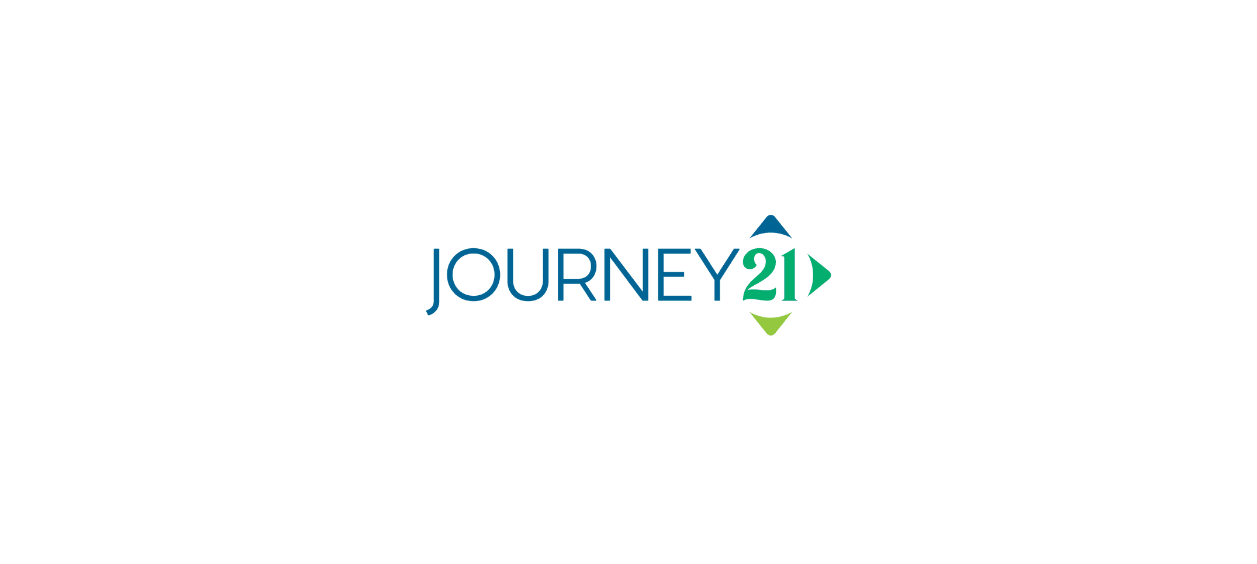 scroll, scrollTop: 0, scrollLeft: 0, axis: both 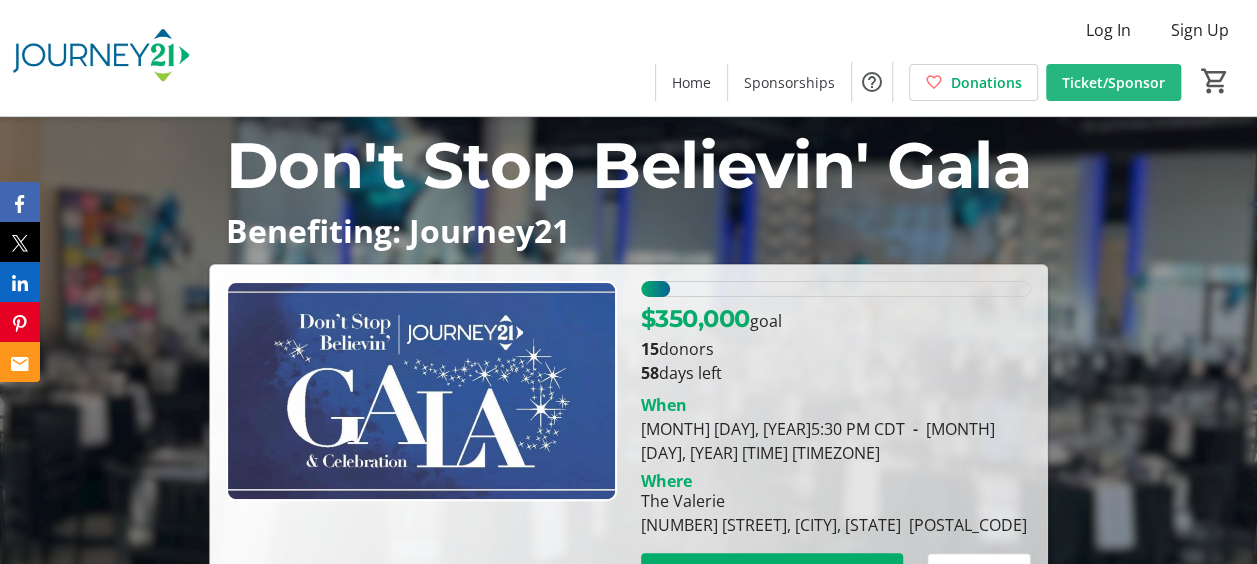 click on "Ticket/Sponsor" 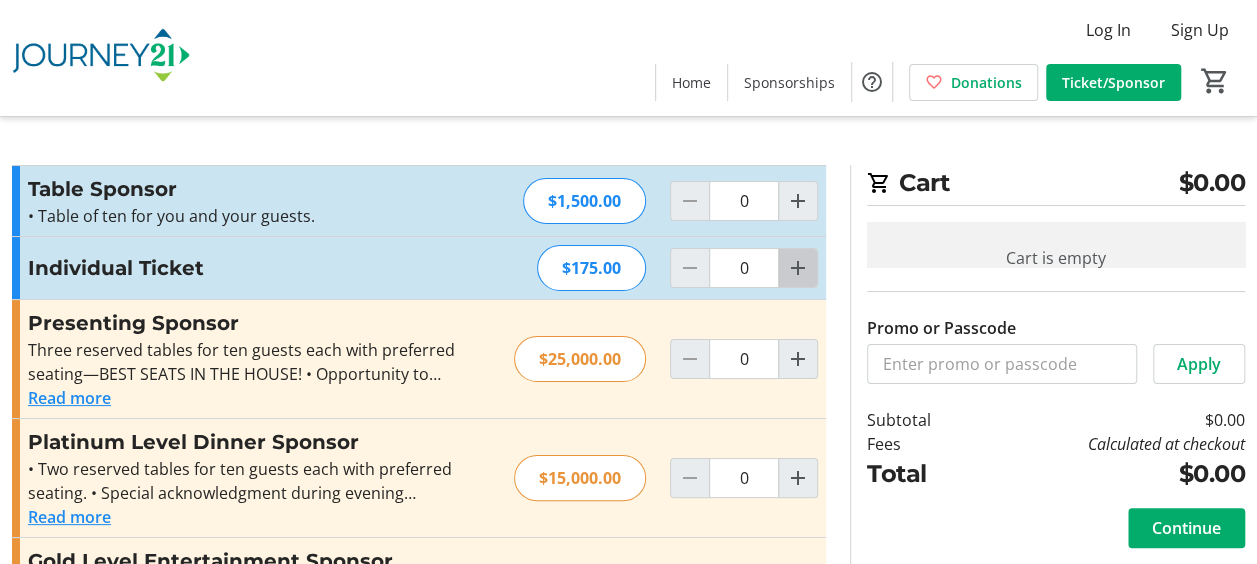 click 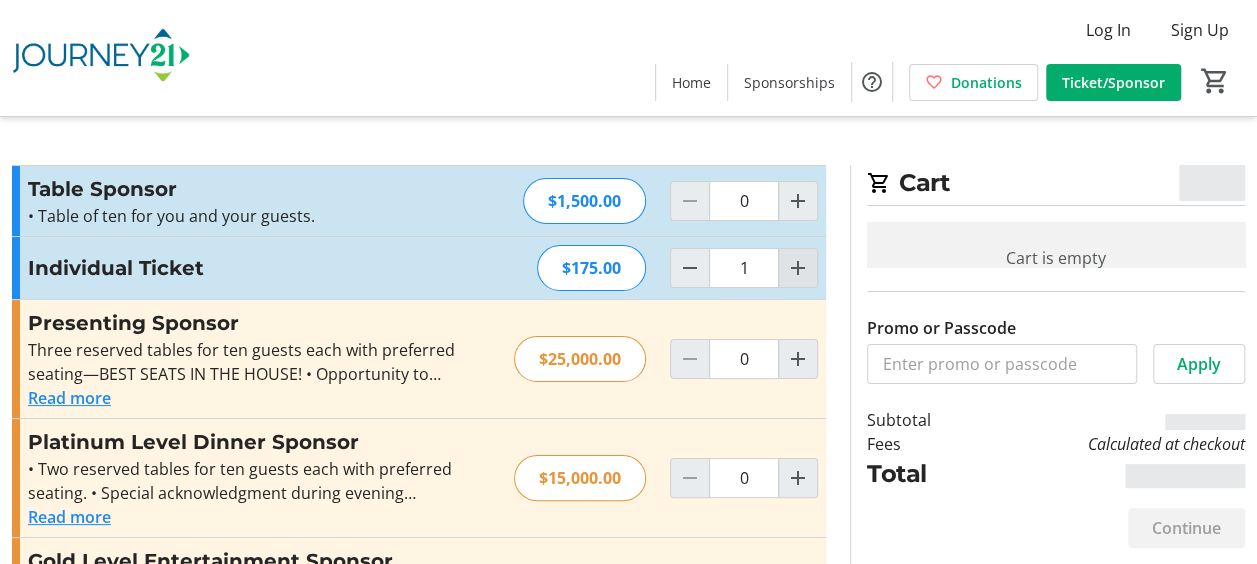 click 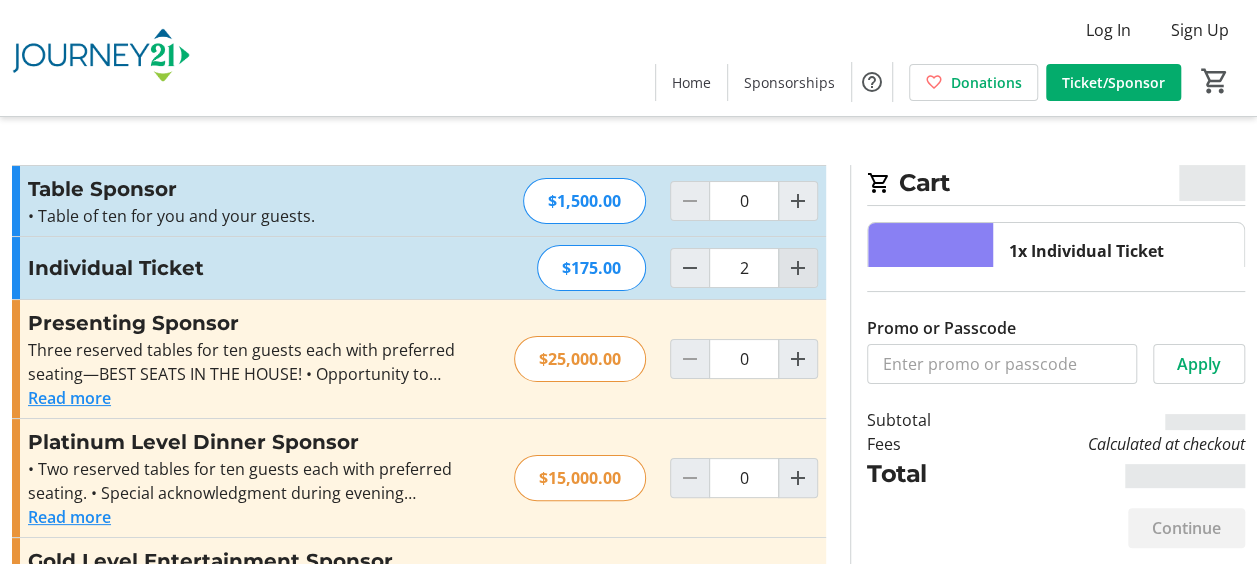 type on "2" 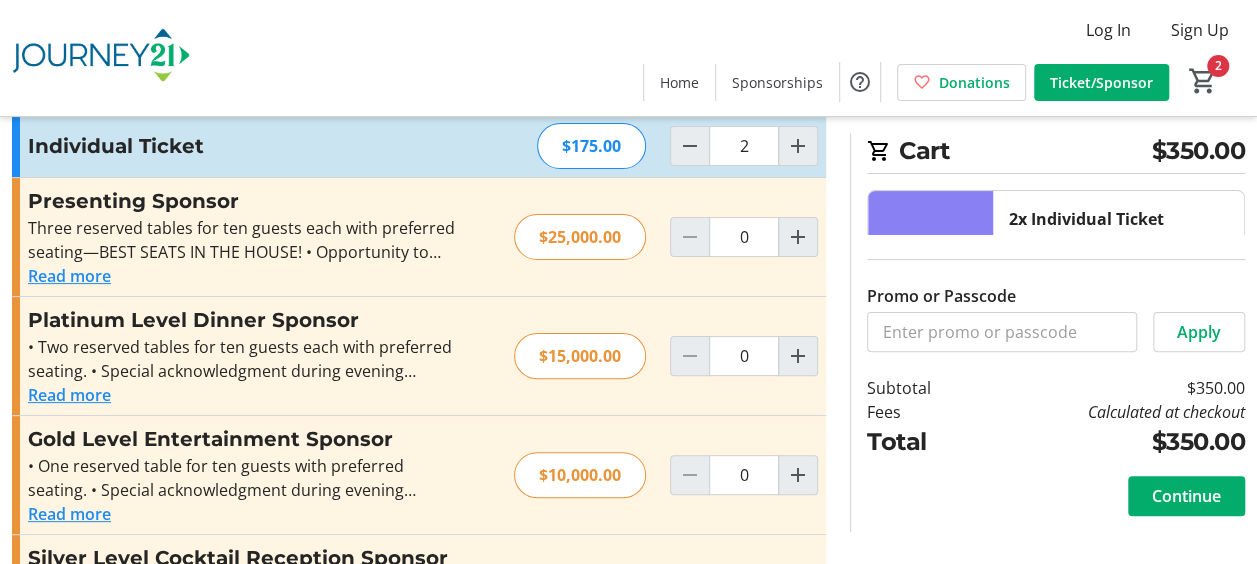 scroll, scrollTop: 129, scrollLeft: 0, axis: vertical 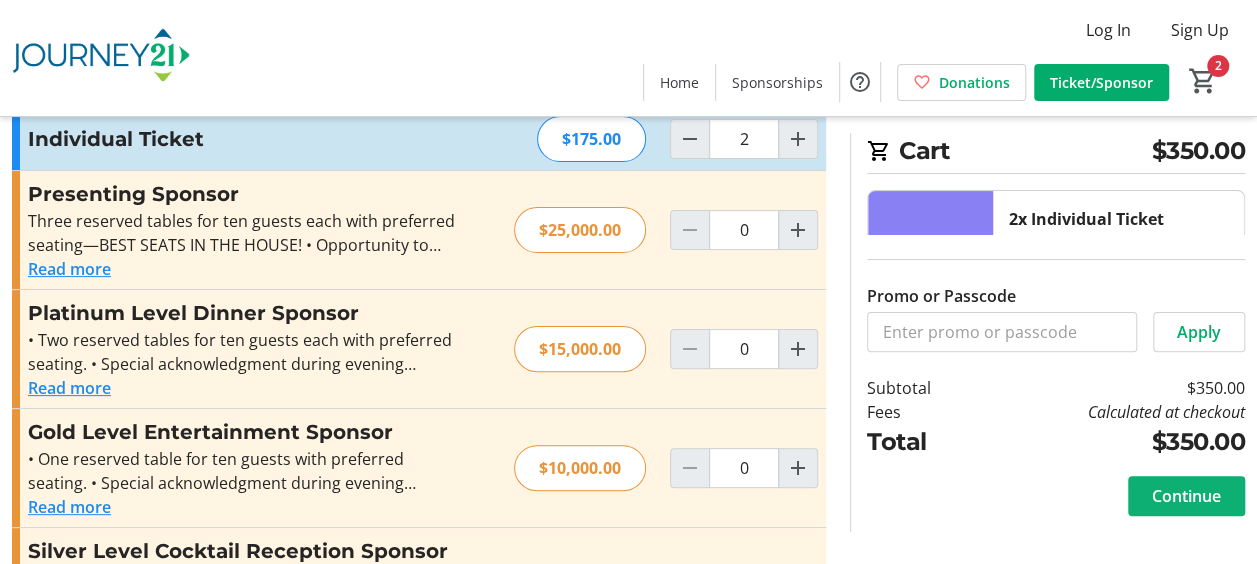 click on "Continue" 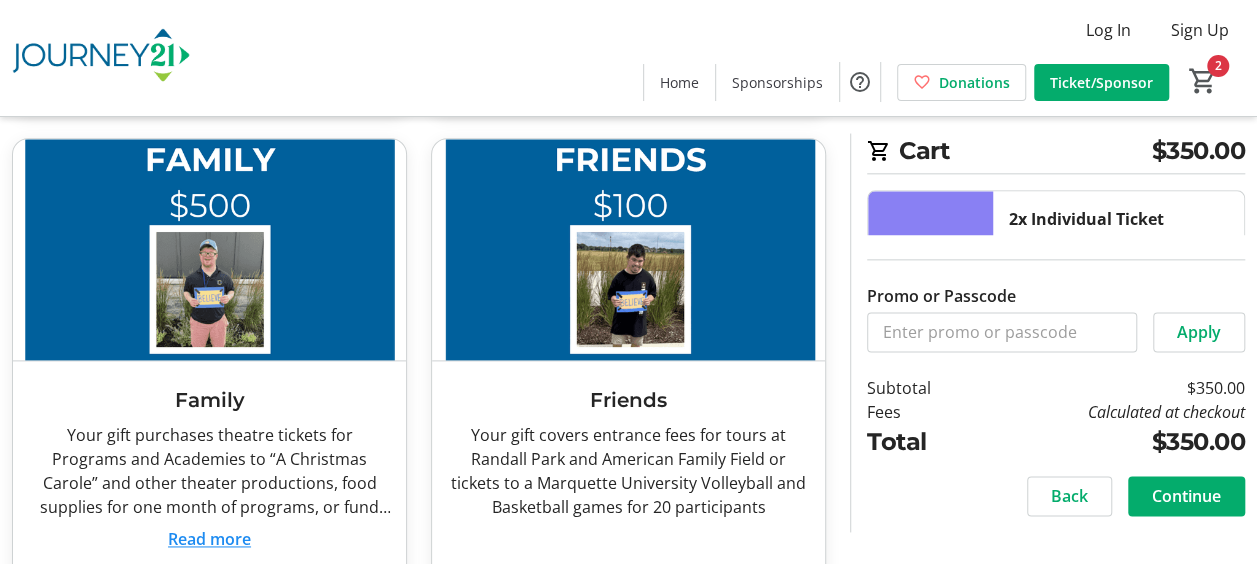 scroll, scrollTop: 1116, scrollLeft: 0, axis: vertical 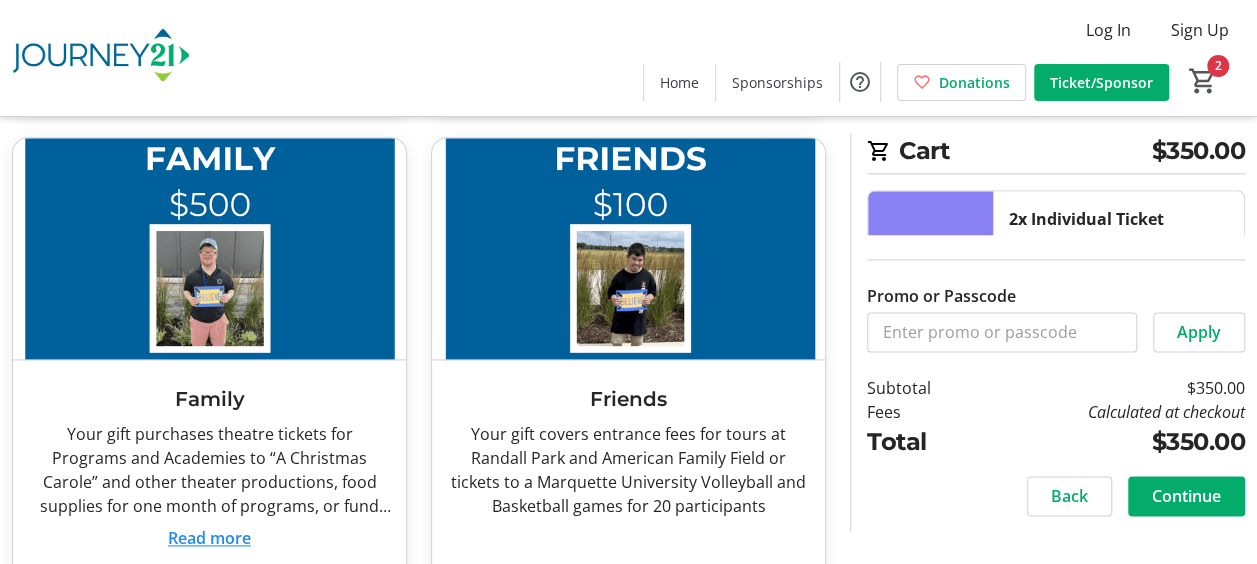 click 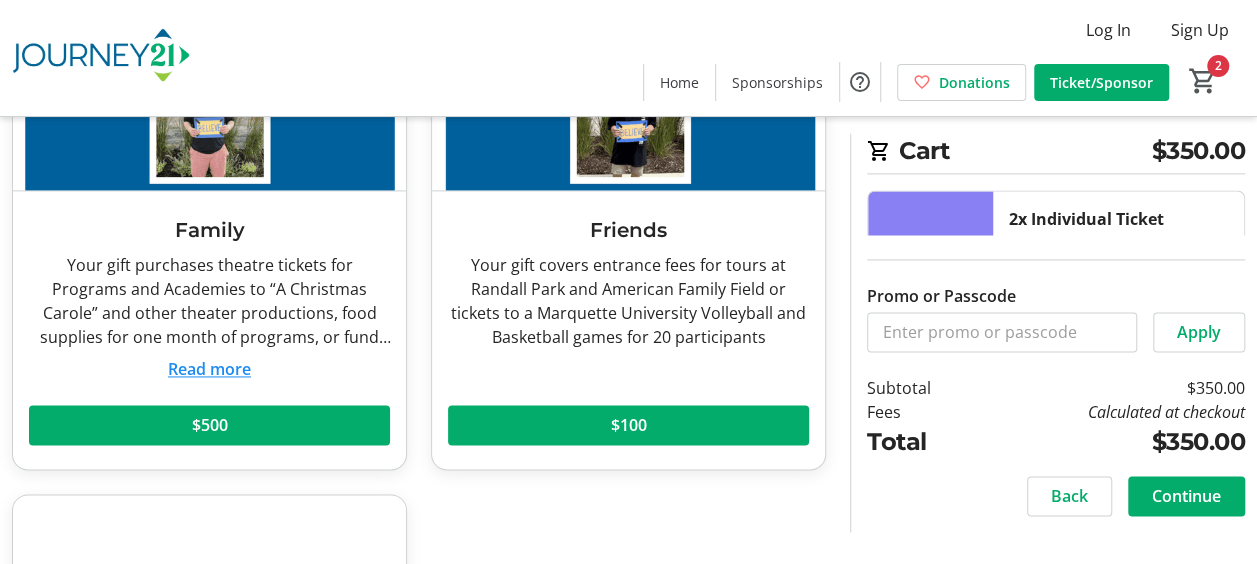 scroll, scrollTop: 1286, scrollLeft: 0, axis: vertical 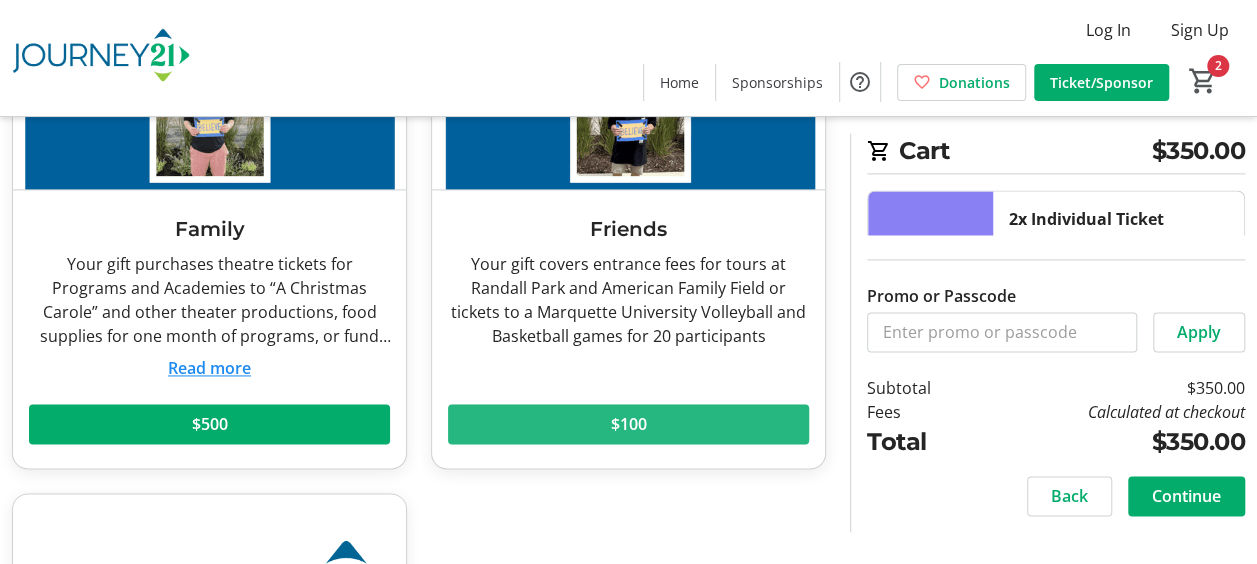 click 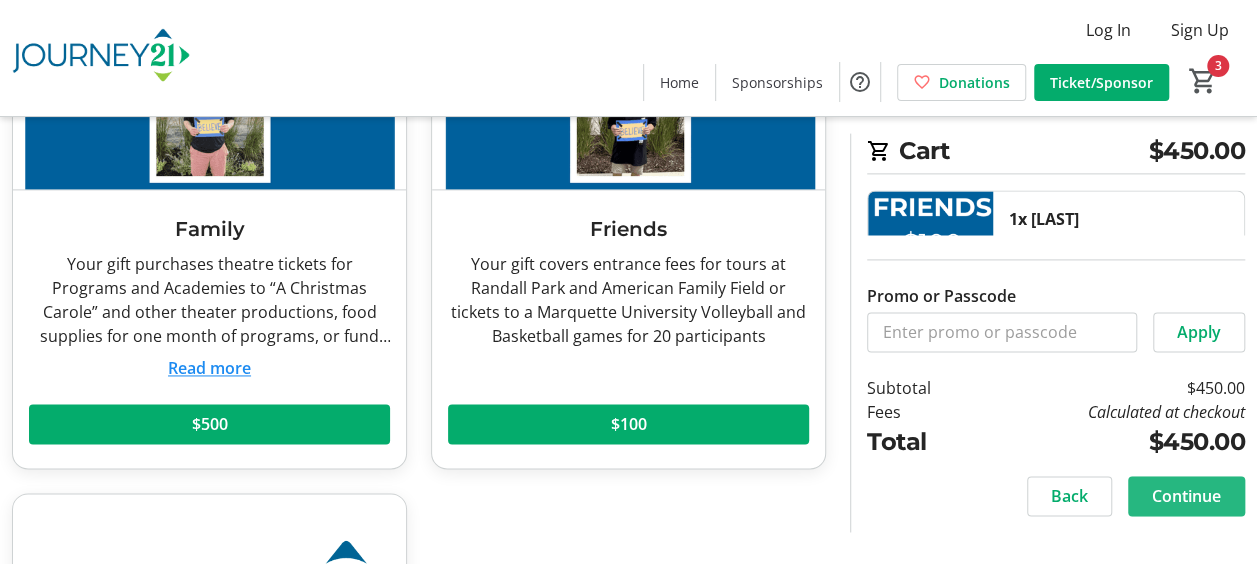 click on "Continue" 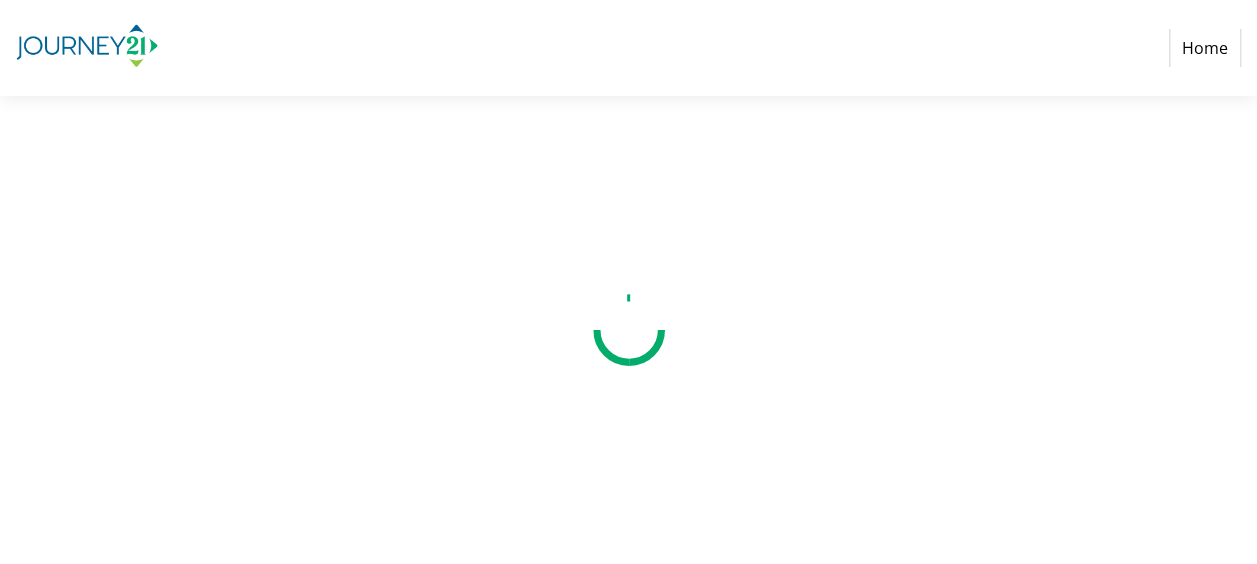 scroll, scrollTop: 0, scrollLeft: 0, axis: both 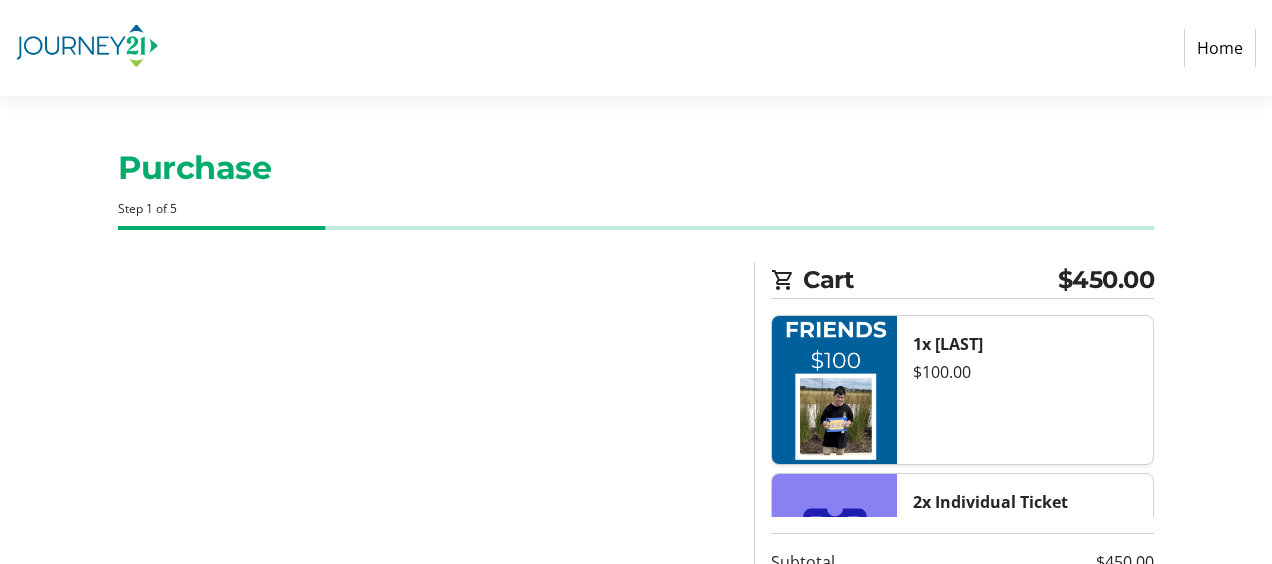 select on "US" 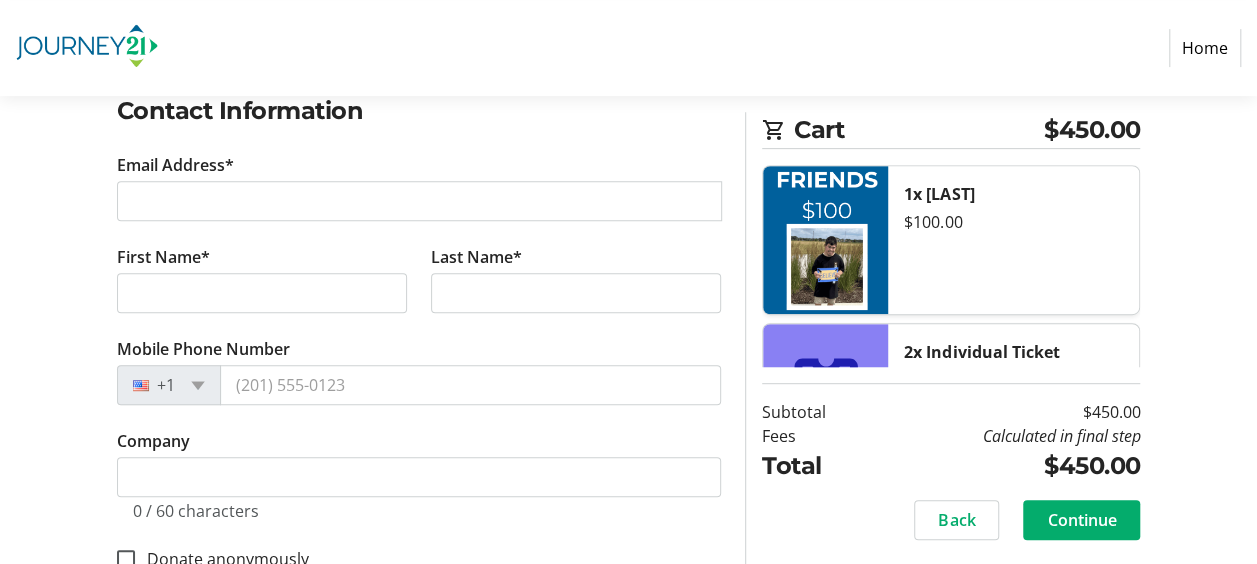 scroll, scrollTop: 353, scrollLeft: 0, axis: vertical 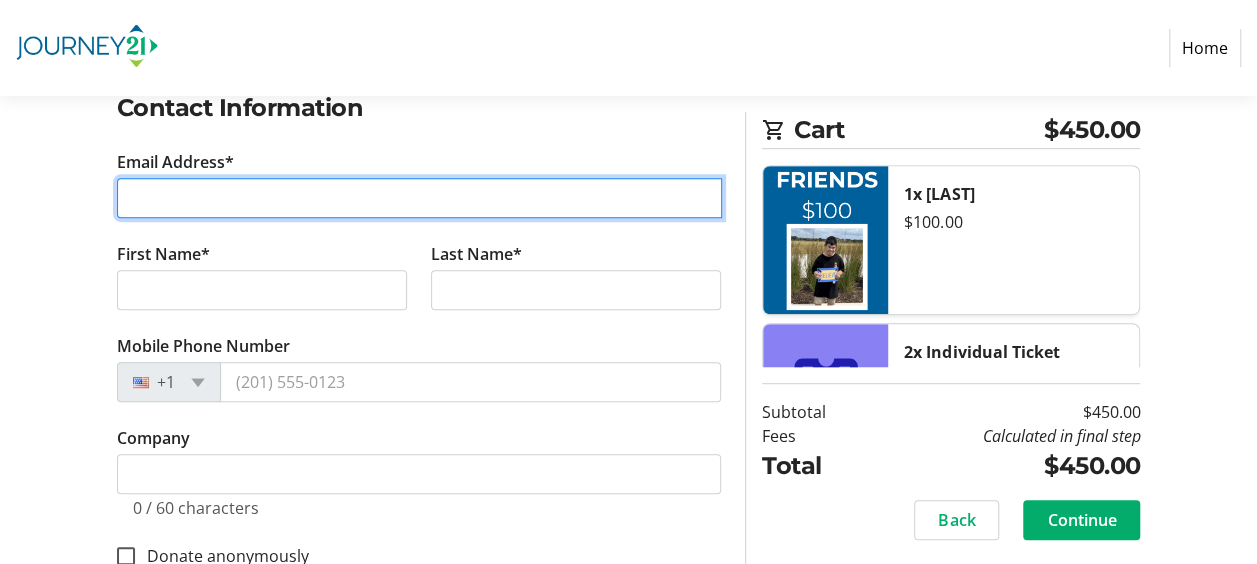 click on "Email Address*" at bounding box center (420, 198) 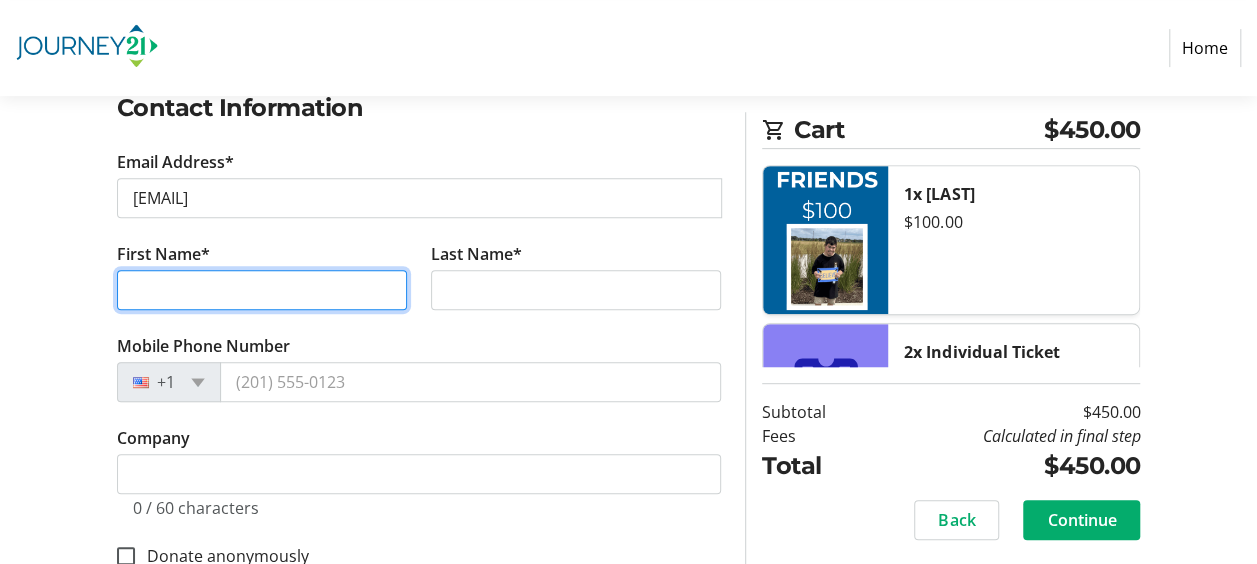 type on "[FIRST]" 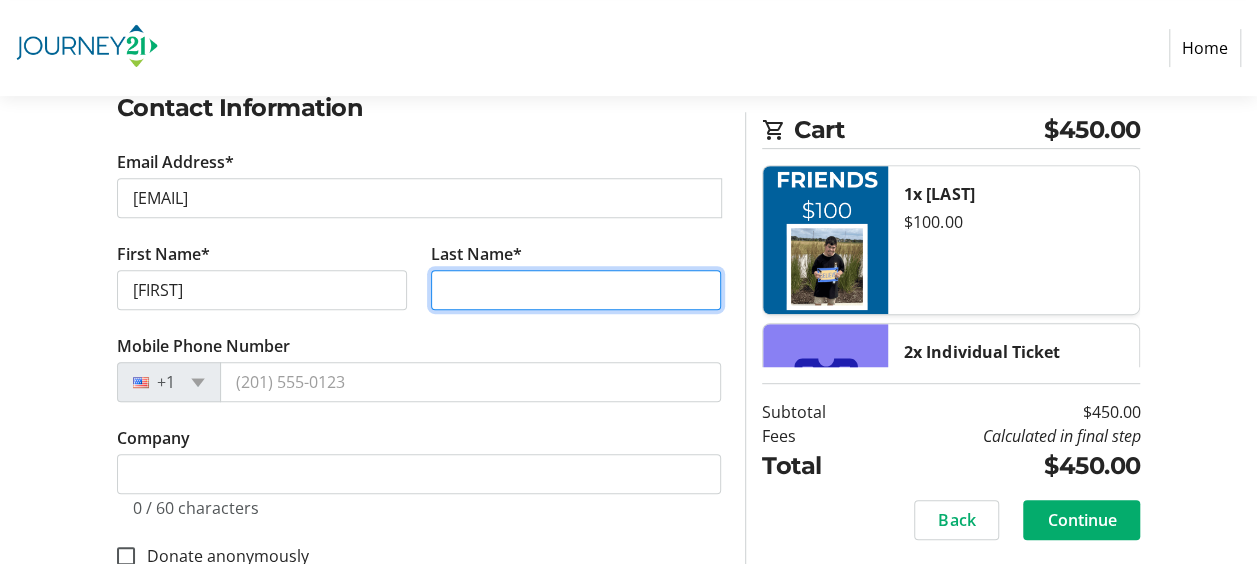 type on "[LAST]" 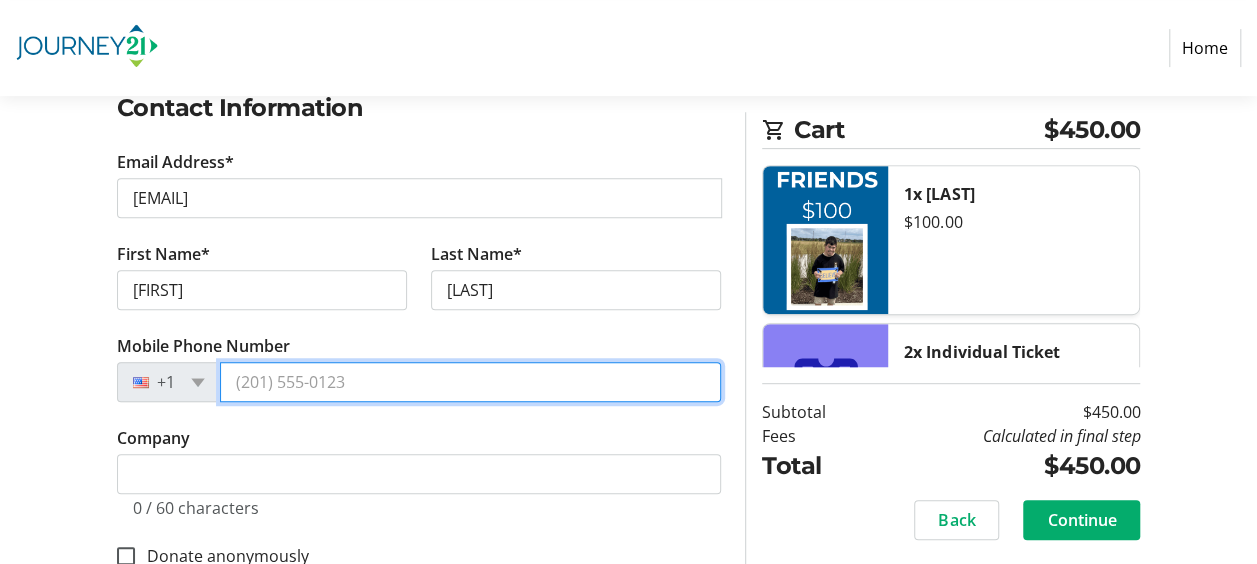 type on "(XXX) XXX-XXXX" 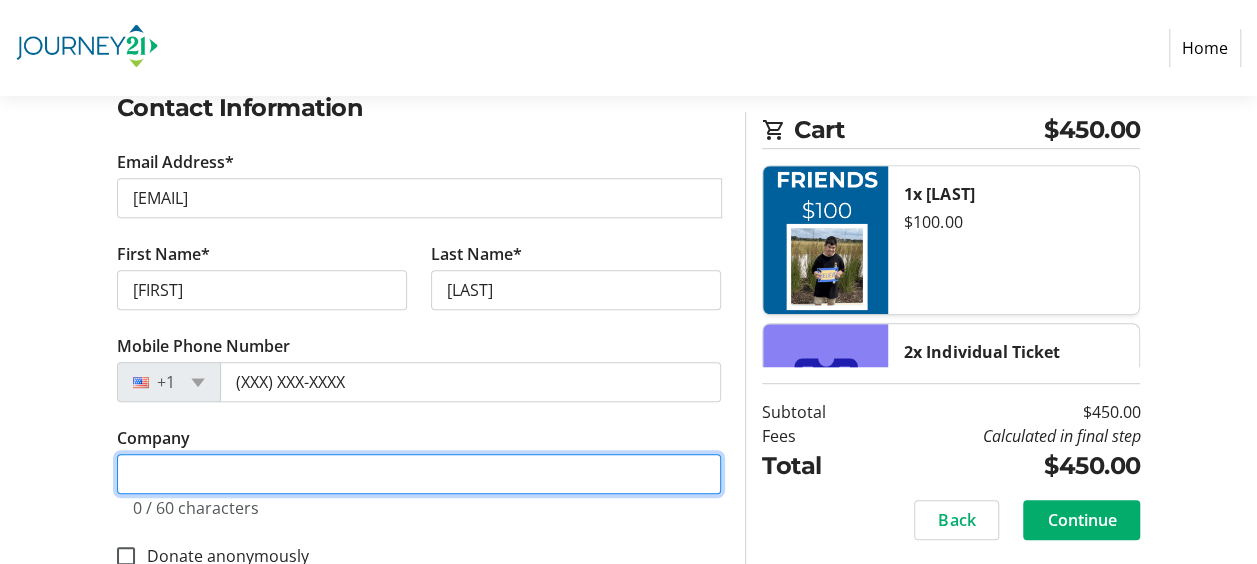 type on "[INITIALS]" 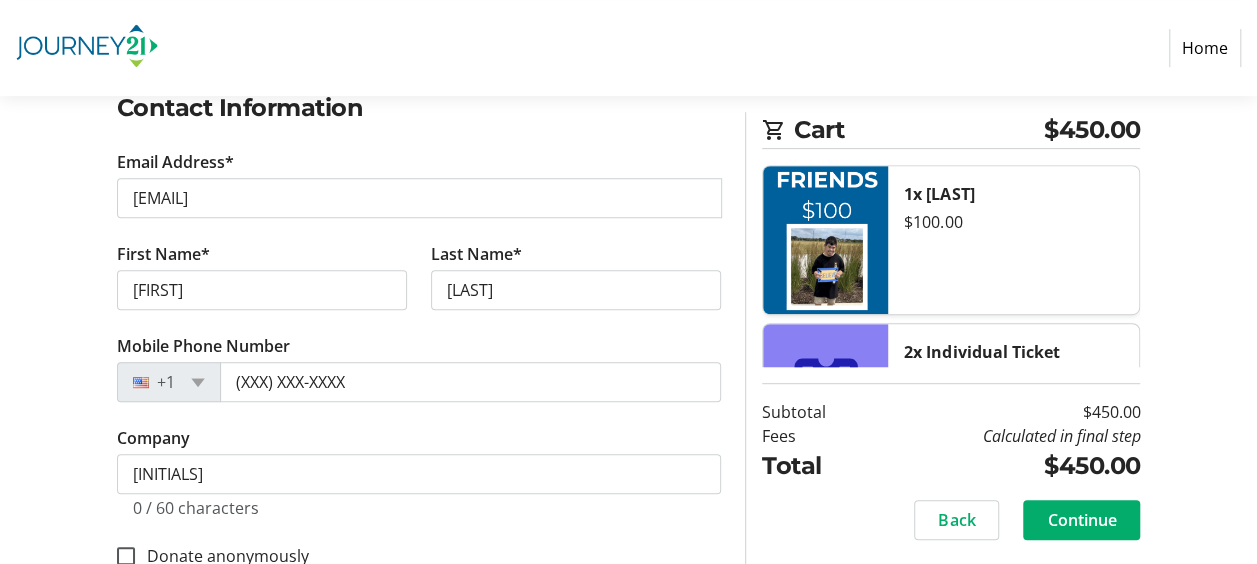 type on "[NUMBER] [STREET]" 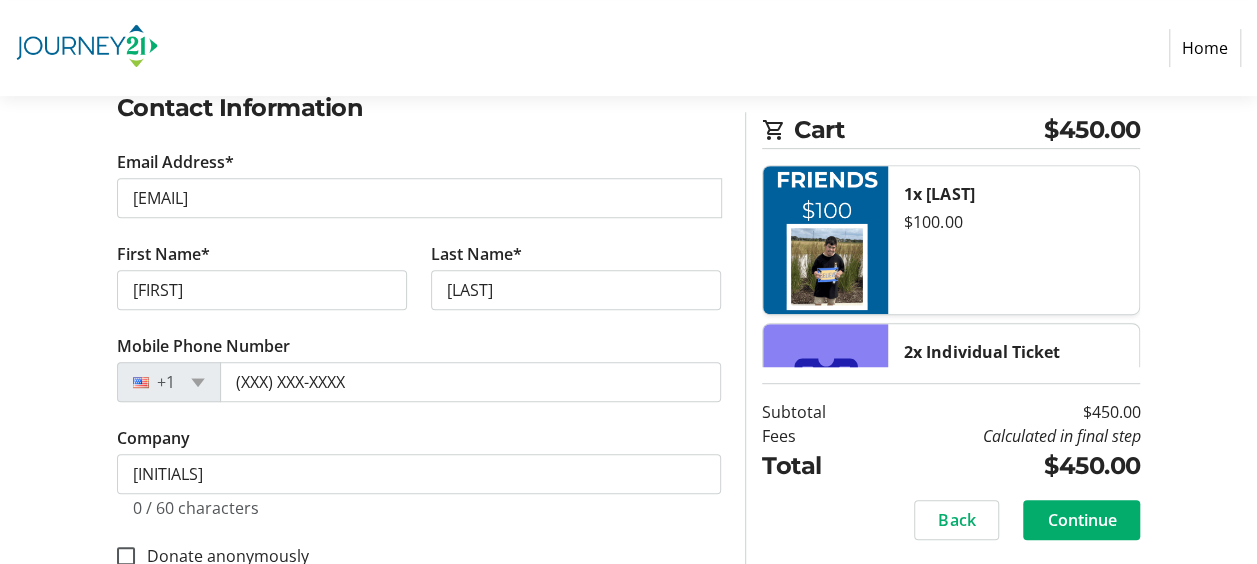 type on "Brookfield" 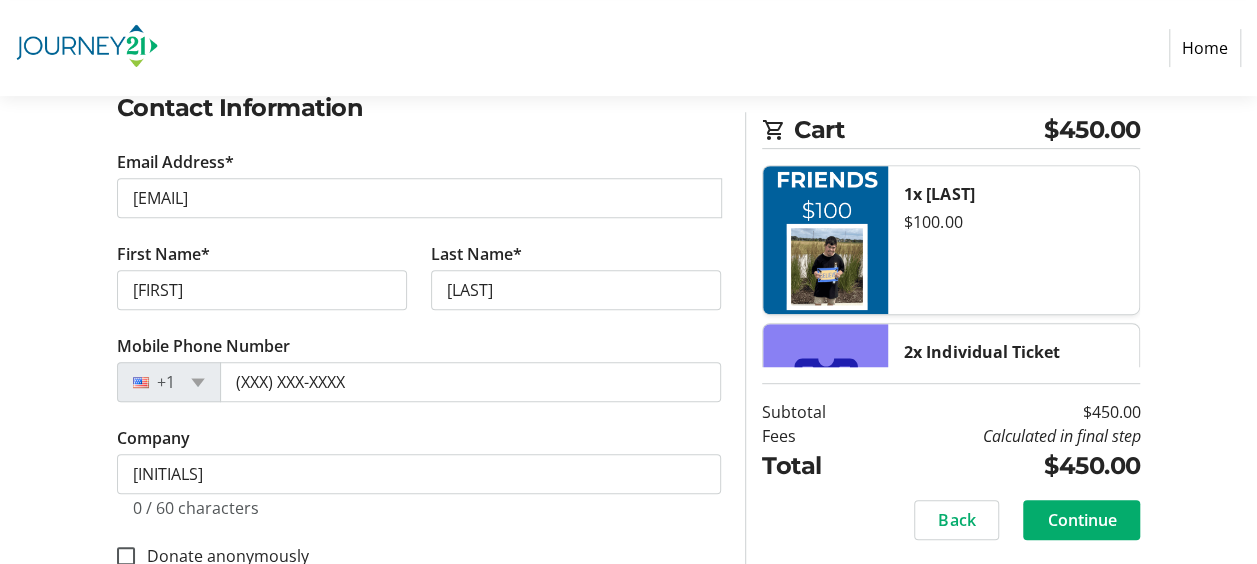 select on "WI" 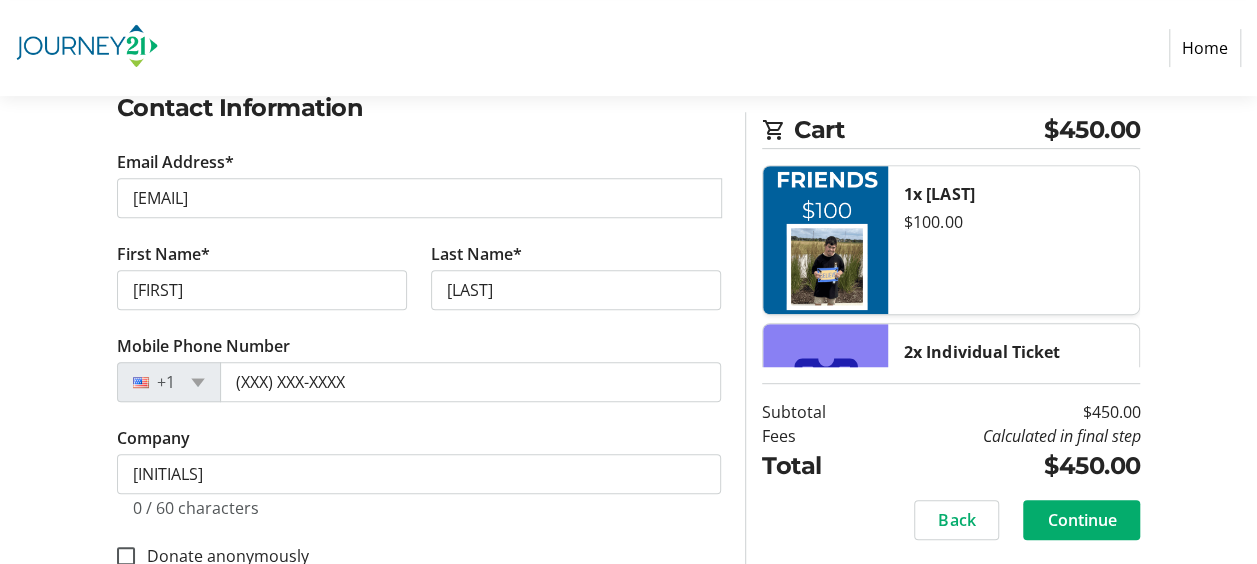 type on "[POSTAL_CODE]" 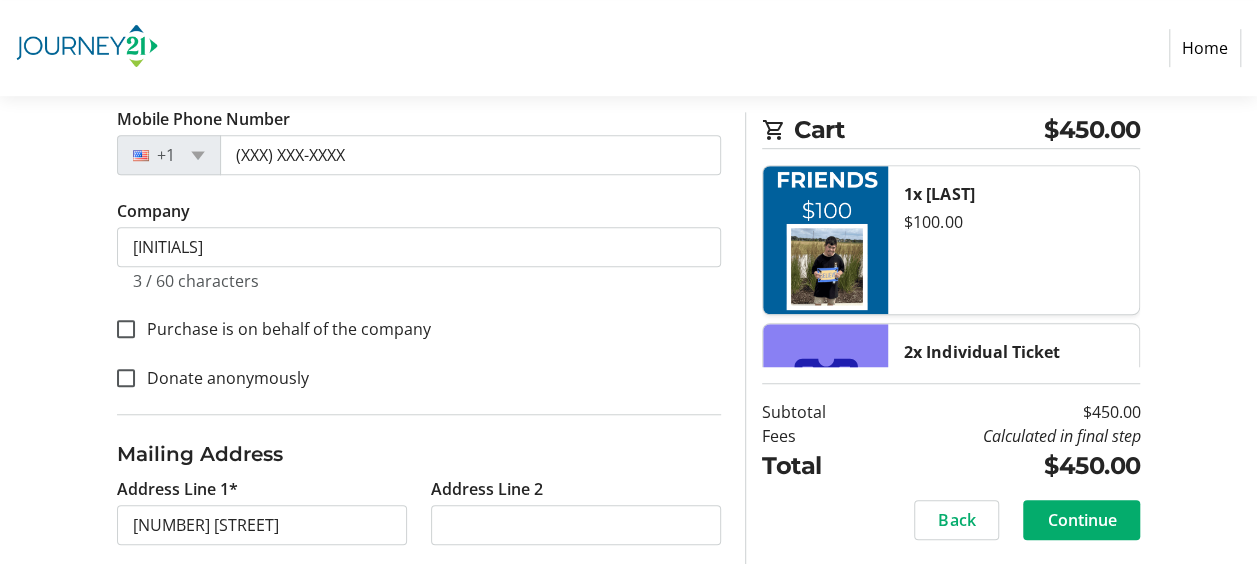 scroll, scrollTop: 581, scrollLeft: 0, axis: vertical 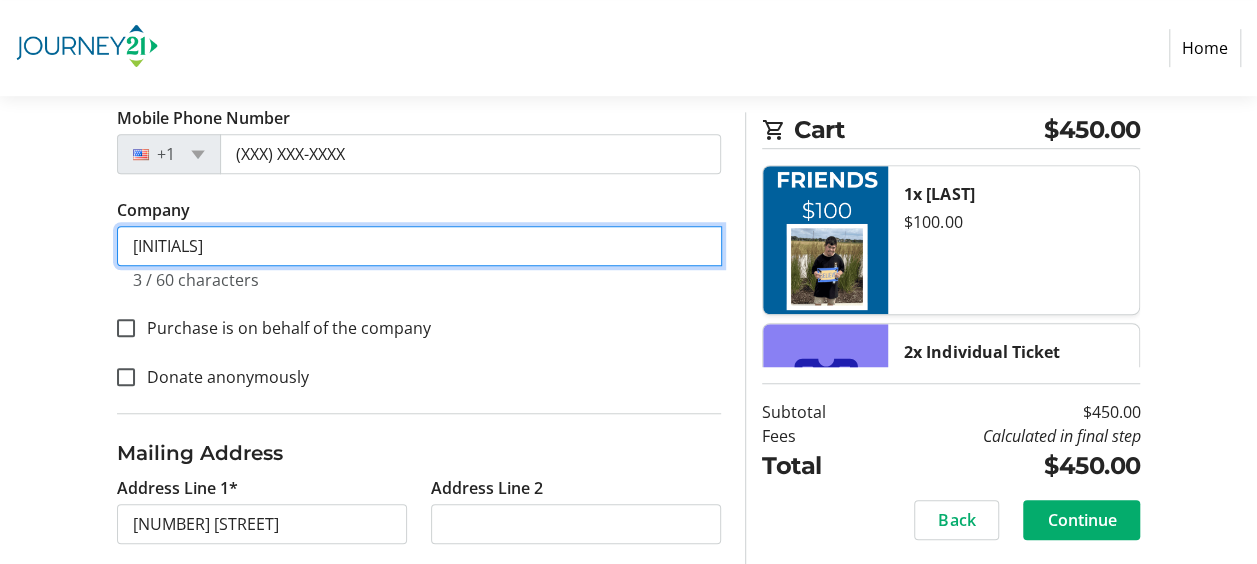 click on "[INITIALS]" at bounding box center [420, 246] 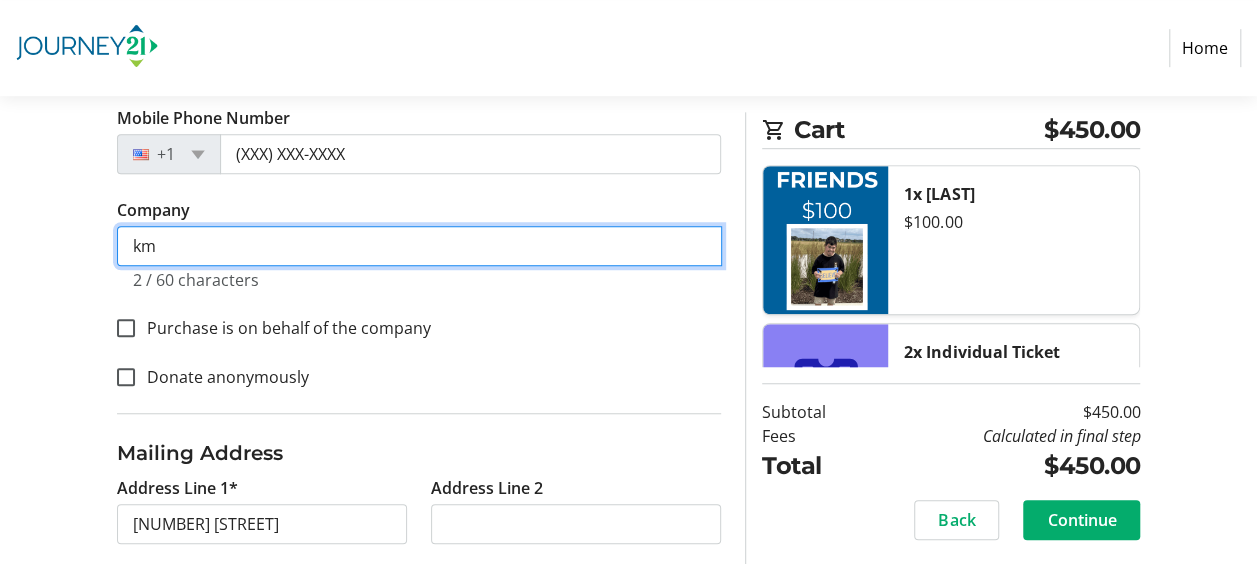 type on "k" 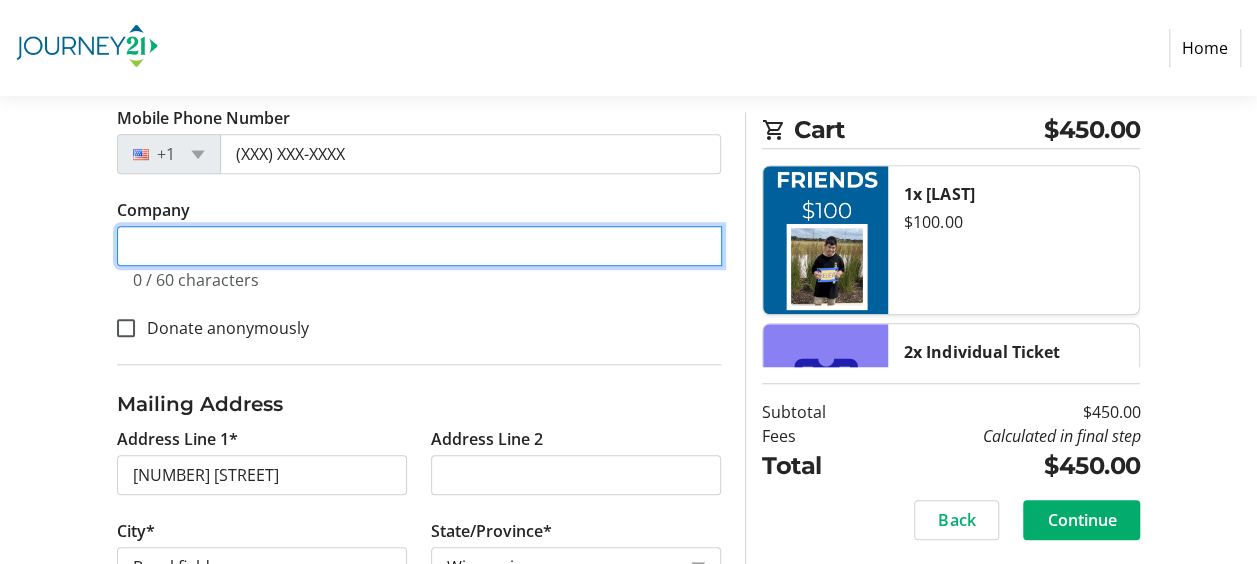 type 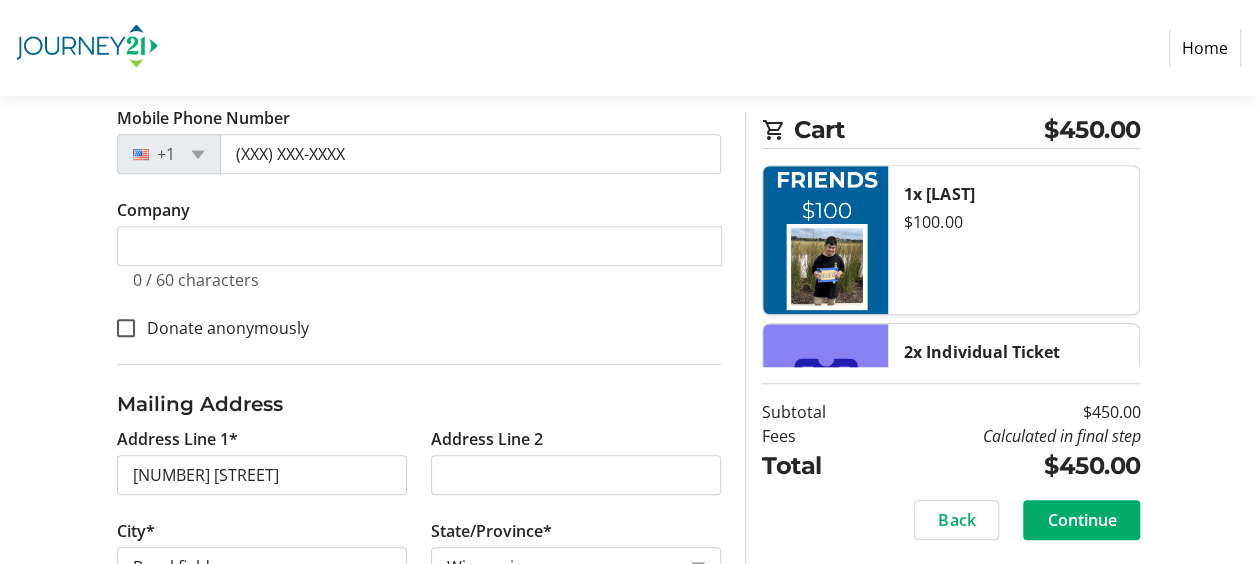 click on "Log In to Your Account (Optional) Or continue below to checkout as a guest.  Log In  Contact Information Email Address* [EMAIL] First Name* [FIRST] Last Name* [LAST]  Mobile Phone Number  +1 (XXX) XXX-XXXX  Company  0 / 60 characters  Donate anonymously  Mailing Address  Address Line 1*  [NUMBER] [STREET]  Address Line 2   City*  [CITY]  State/Province*  State or Province   American Samoa   Guam   Northern Mariana Islands   Puerto Rico   United States Minor Outlying Islands   Virgin Islands, U.S.   Alabama   Alaska   Arizona   Arkansas   California   Colorado   Connecticut   Delaware   Florida   Georgia   Hawaii   Idaho   Illinois   Indiana   Iowa   Kansas   Kentucky   Louisiana   Maine   Maryland   Massachusetts   Michigan   Minnesota   Mississippi   Missouri   Montana   Nebraska   Nevada   New Hampshire   New Jersey   New Mexico   New York   North Carolina   North Dakota   Ohio   Oklahoma   Oregon   Pennsylvania   Rhode Island   South Carolina" 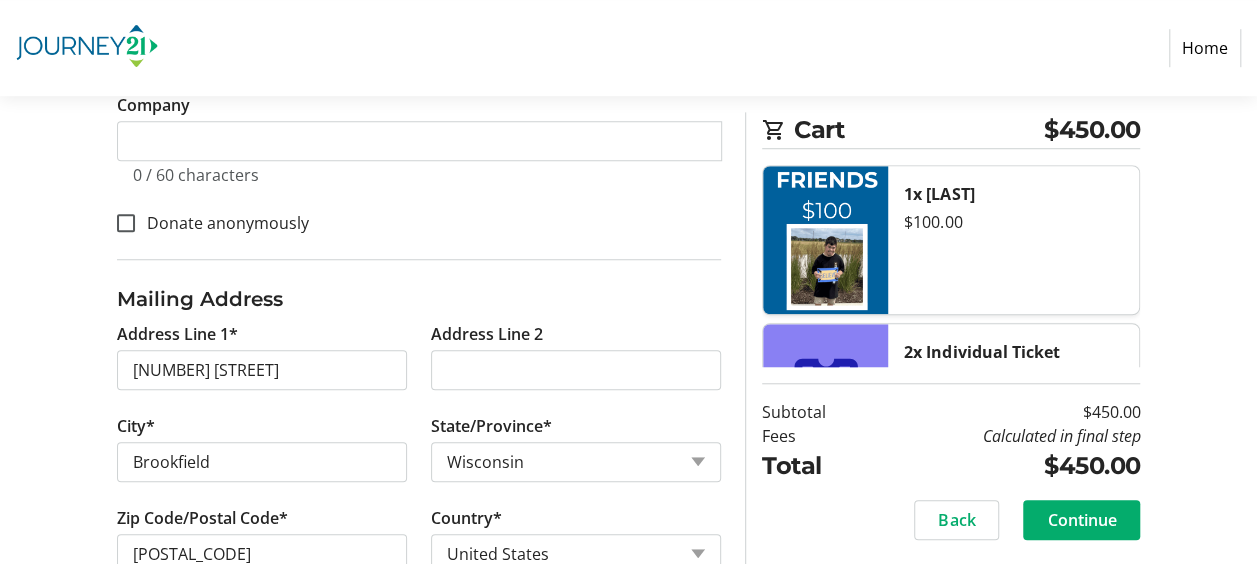 scroll, scrollTop: 738, scrollLeft: 0, axis: vertical 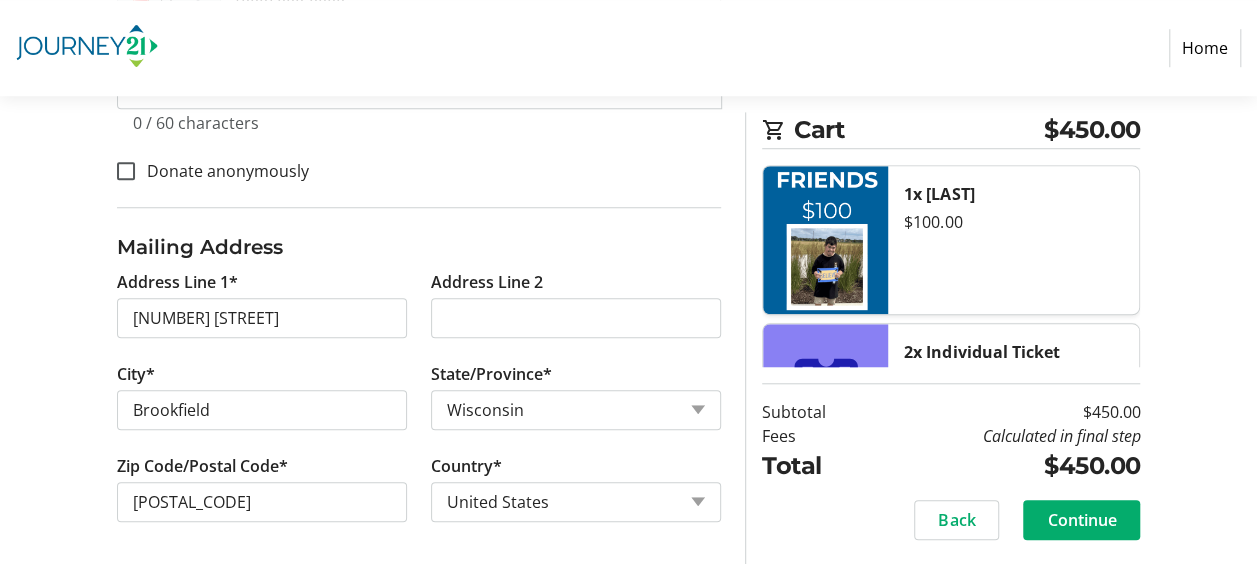 click on "1x Friends  $100.00" 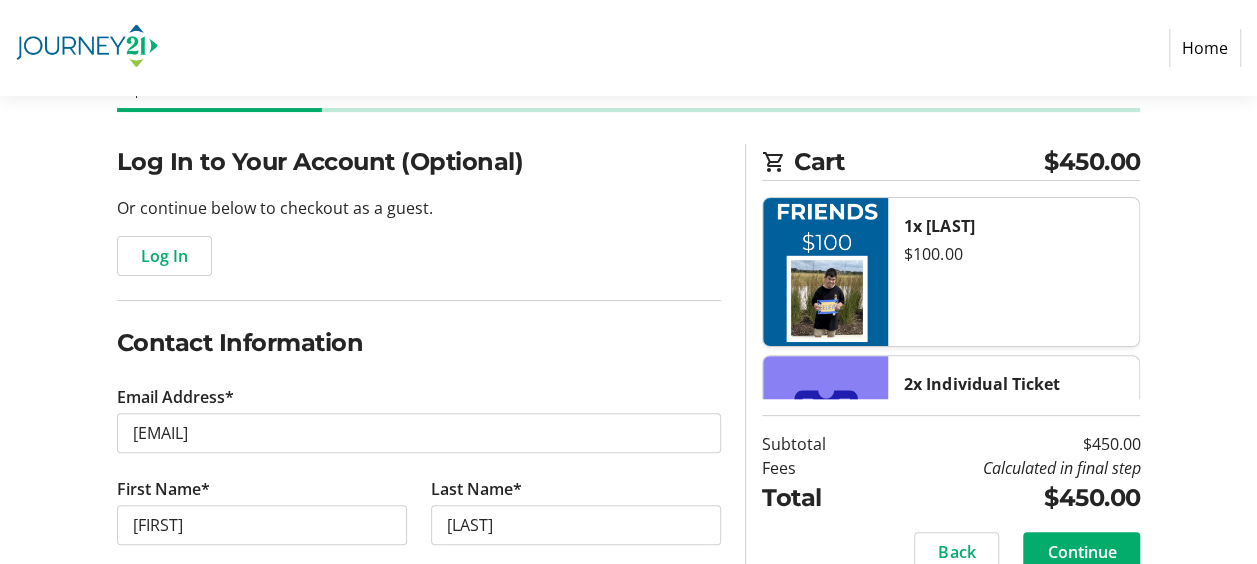 scroll, scrollTop: 0, scrollLeft: 0, axis: both 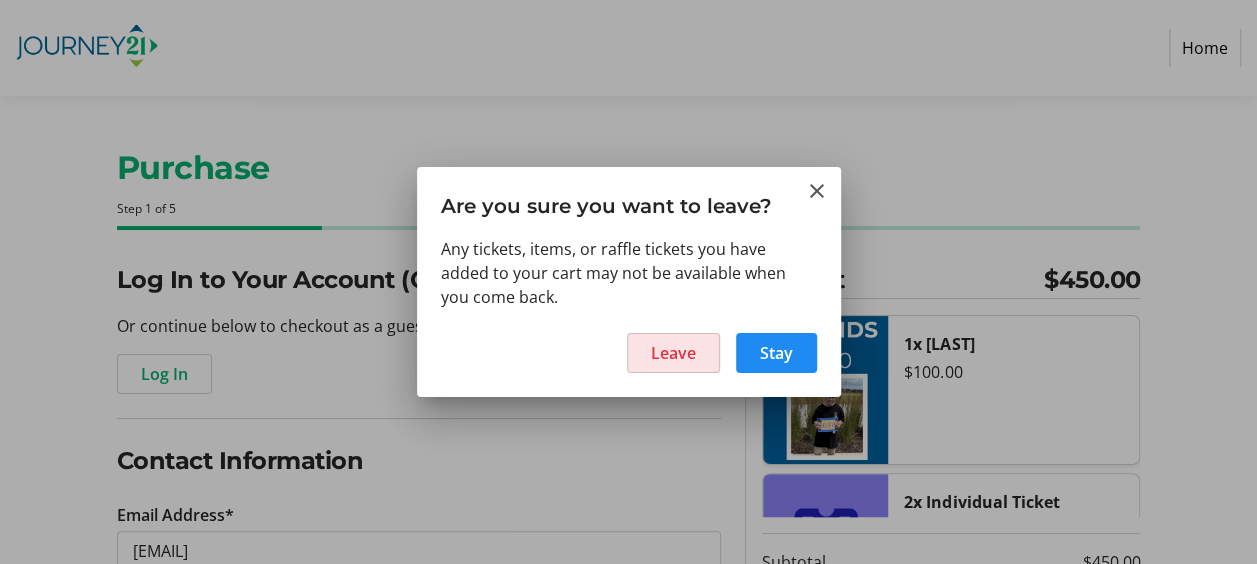 click on "Leave" at bounding box center [673, 353] 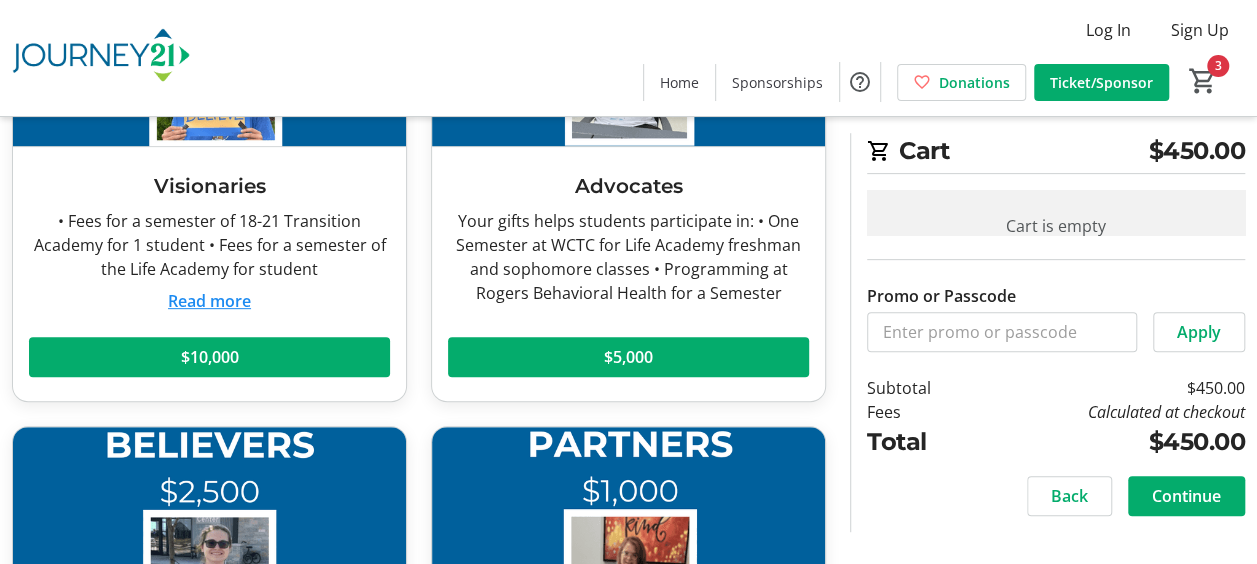 scroll, scrollTop: 303, scrollLeft: 0, axis: vertical 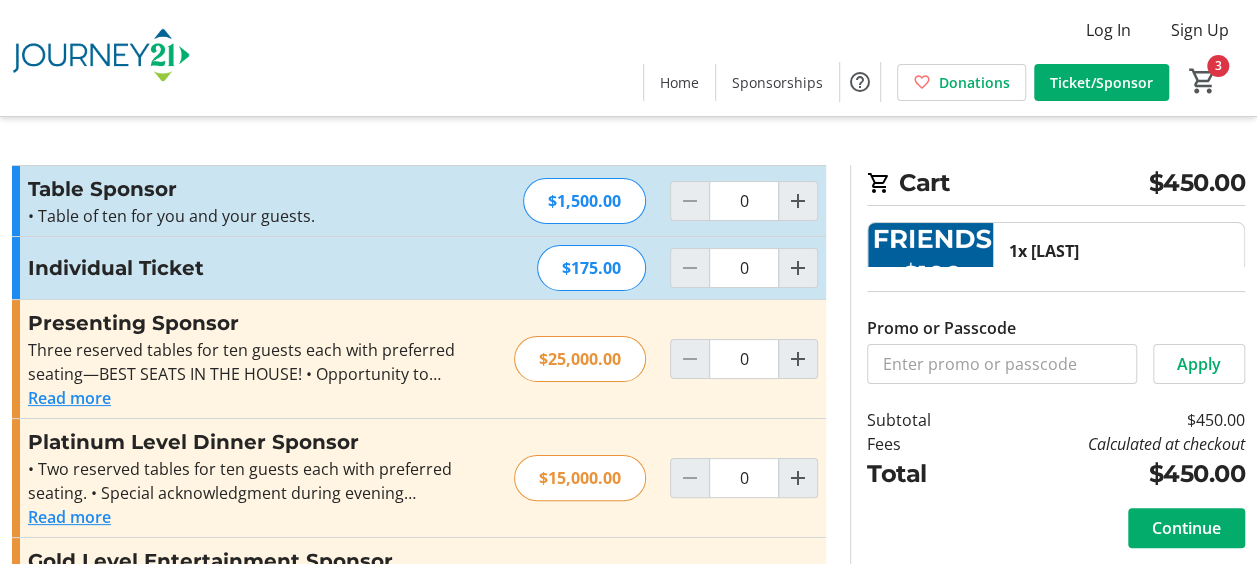 type on "2" 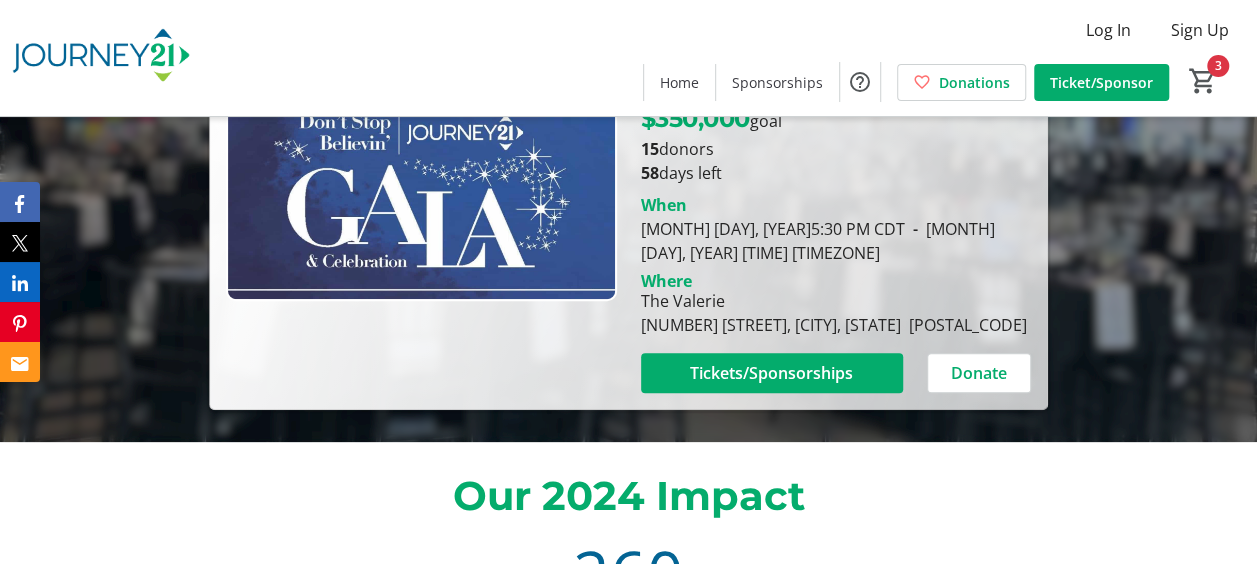 scroll, scrollTop: 201, scrollLeft: 0, axis: vertical 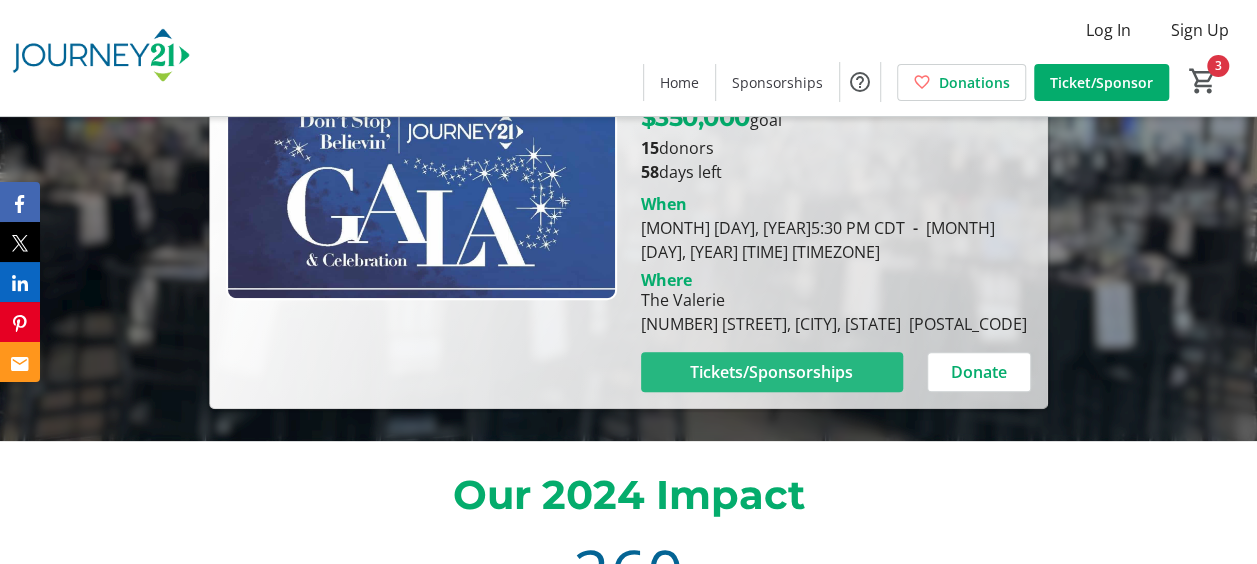 click on "Tickets/Sponsorships" at bounding box center (771, 372) 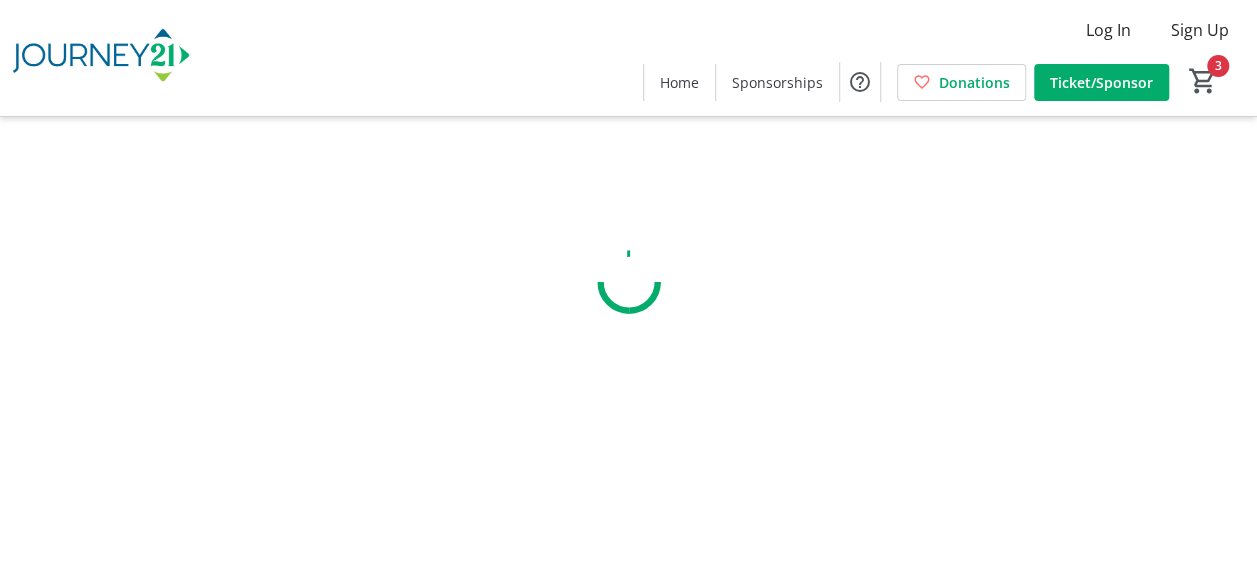 scroll, scrollTop: 0, scrollLeft: 0, axis: both 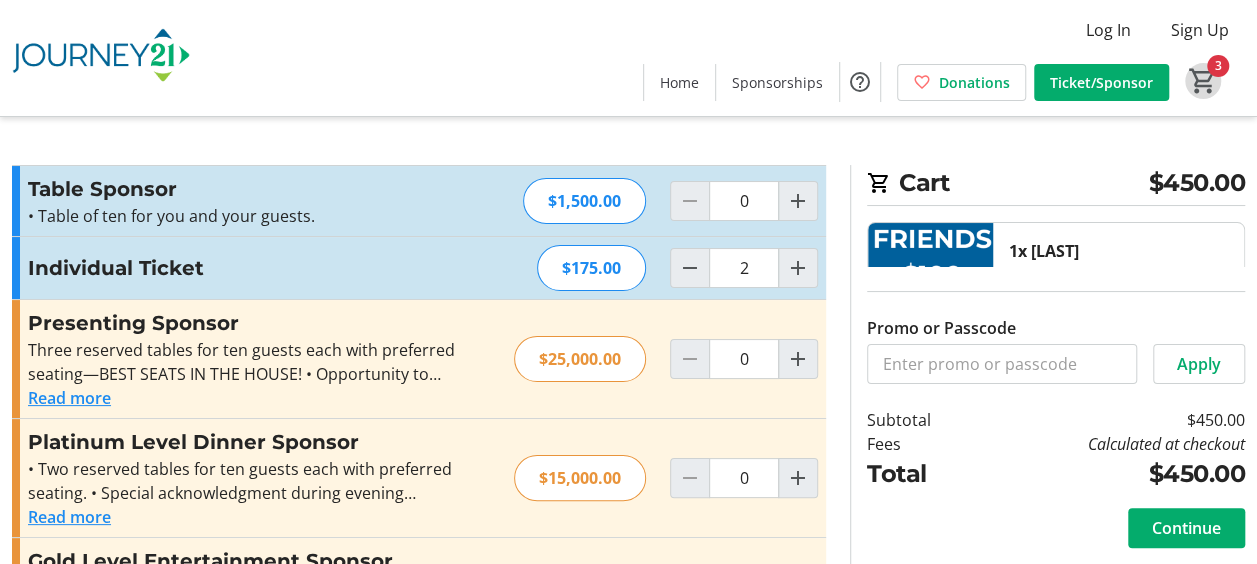 click on "3" 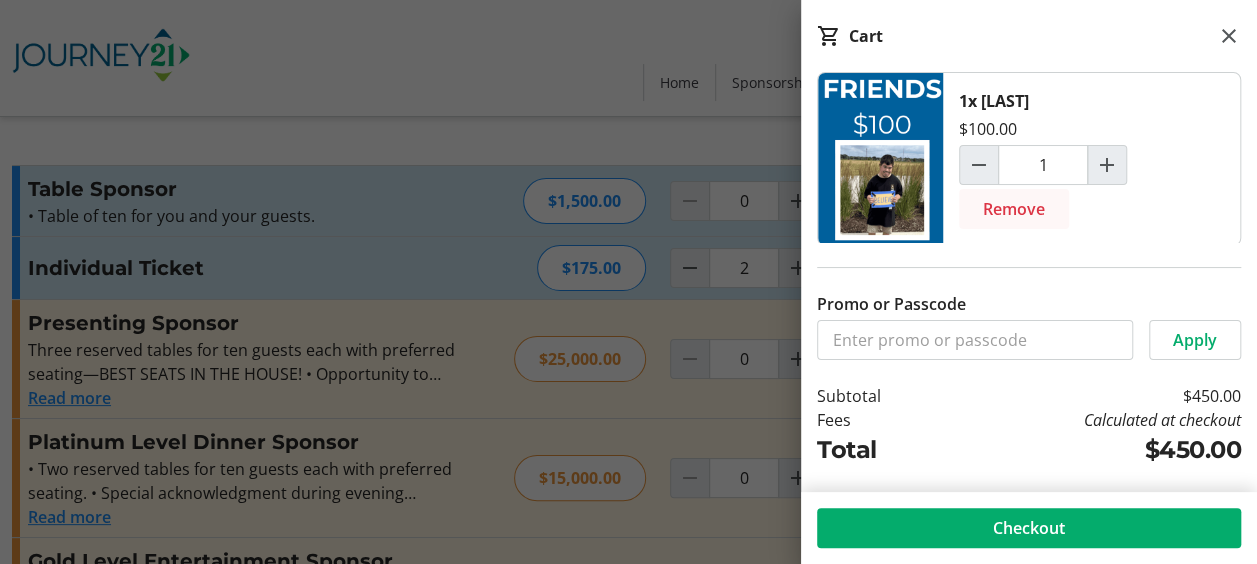 click on "Remove" 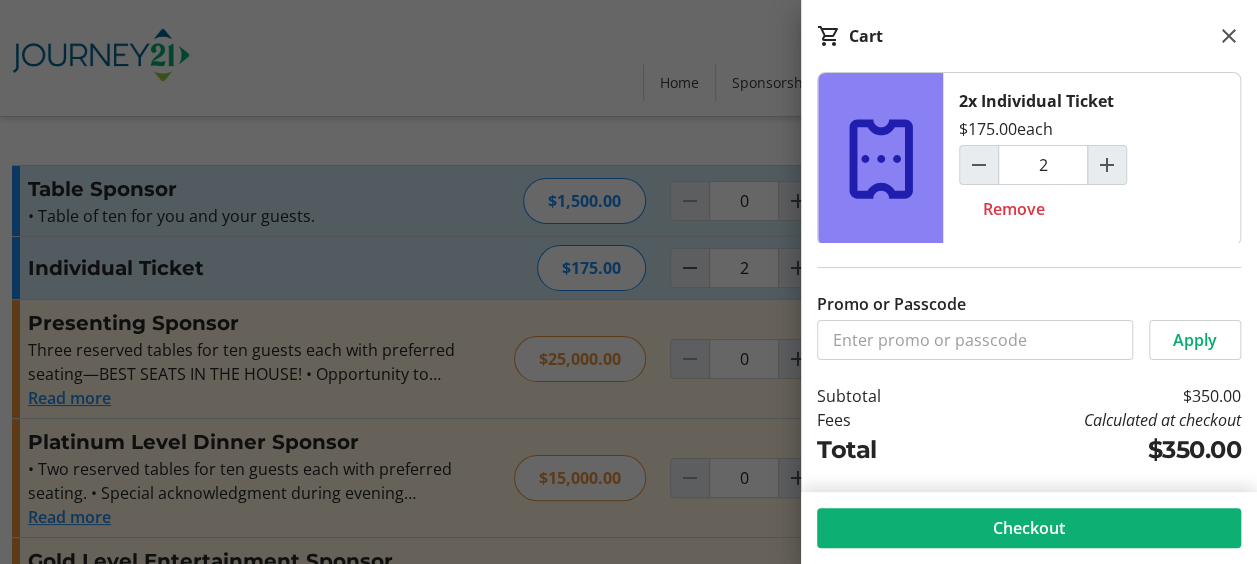 click 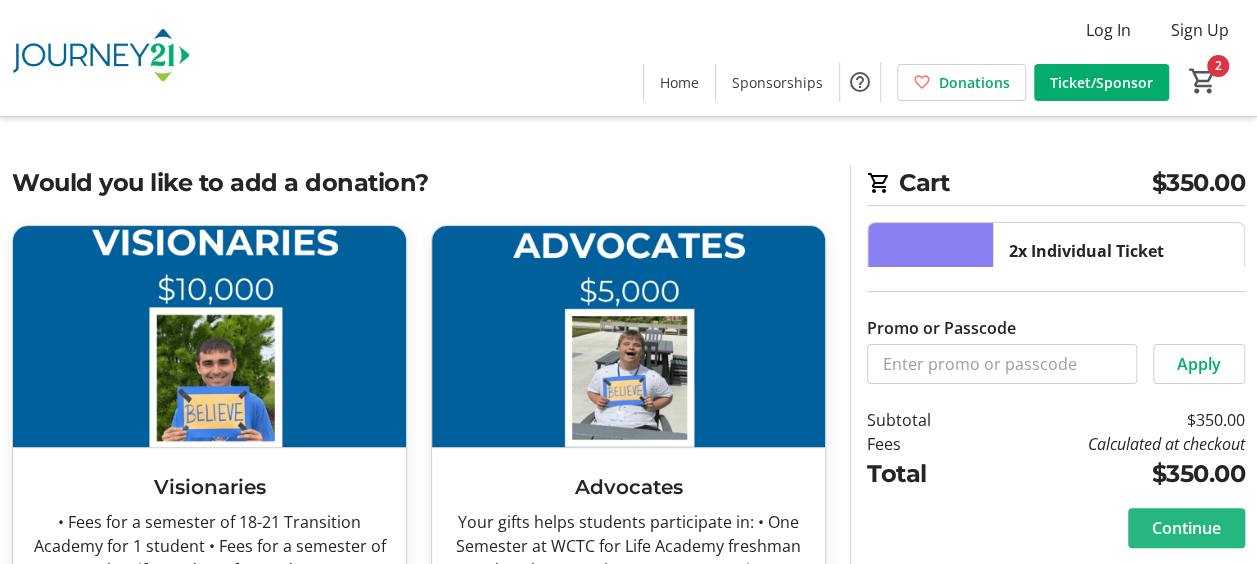 click on "Continue" 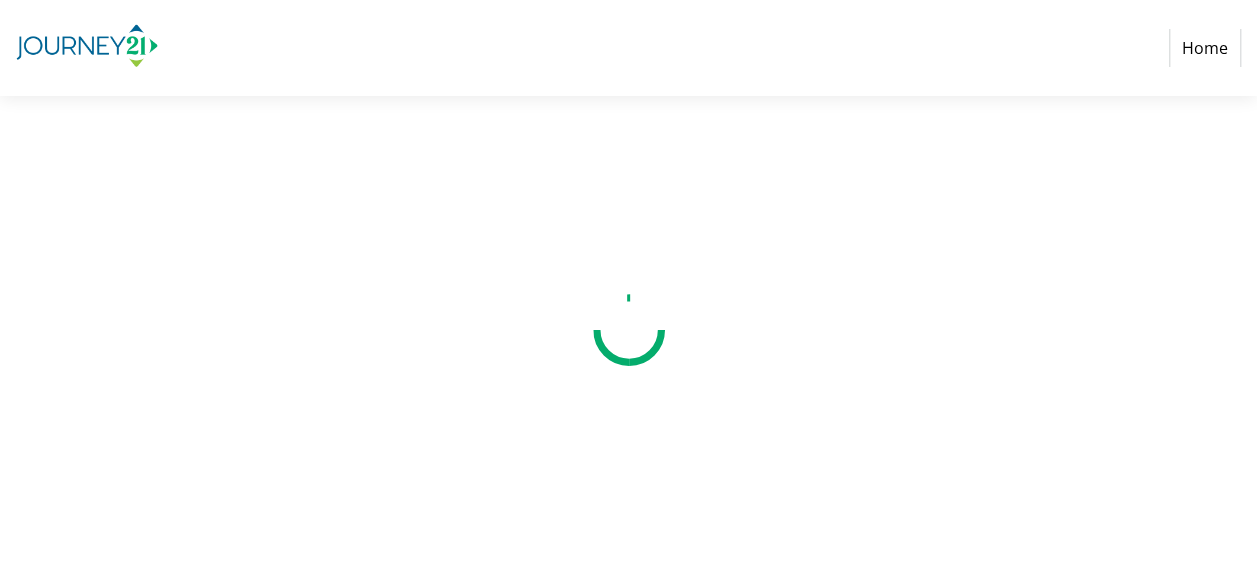 select on "US" 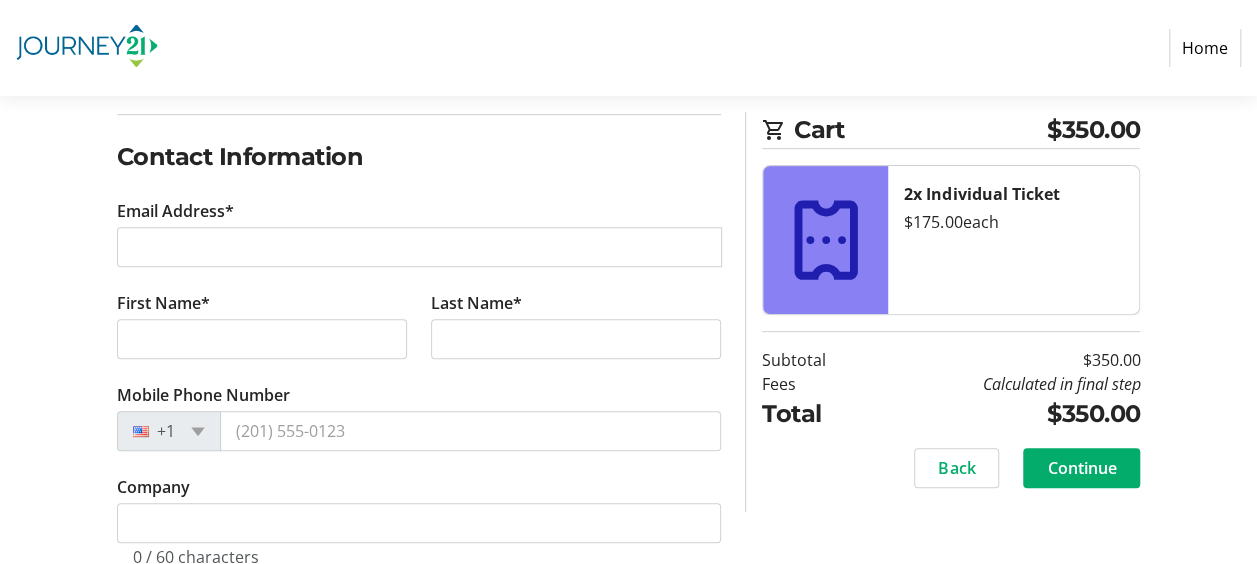 scroll, scrollTop: 303, scrollLeft: 0, axis: vertical 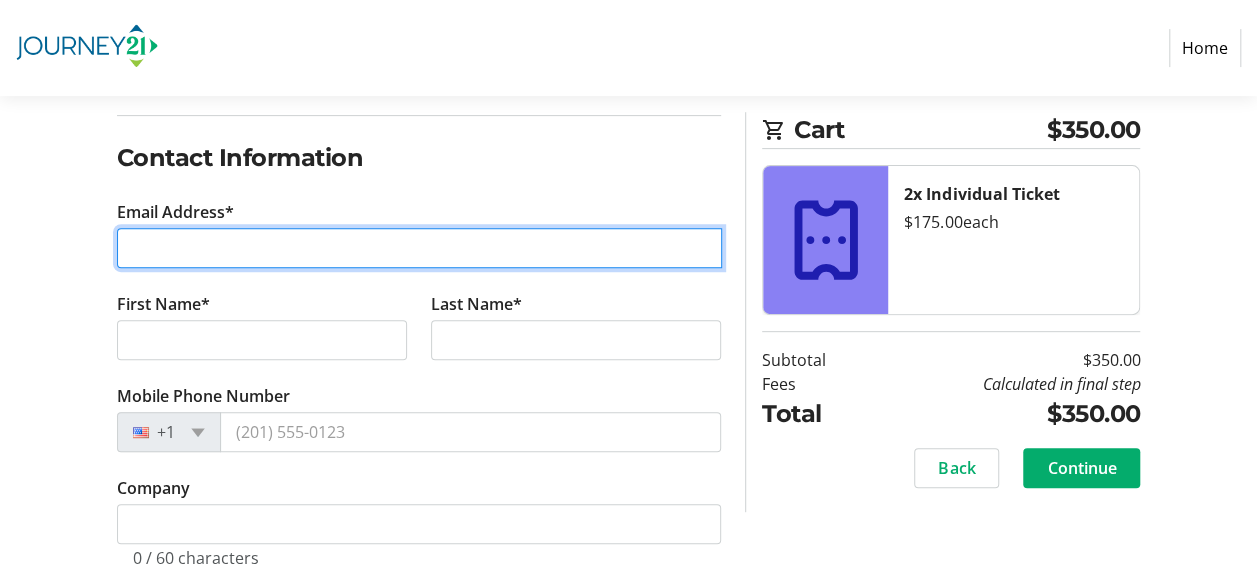 click on "Email Address*" at bounding box center (420, 248) 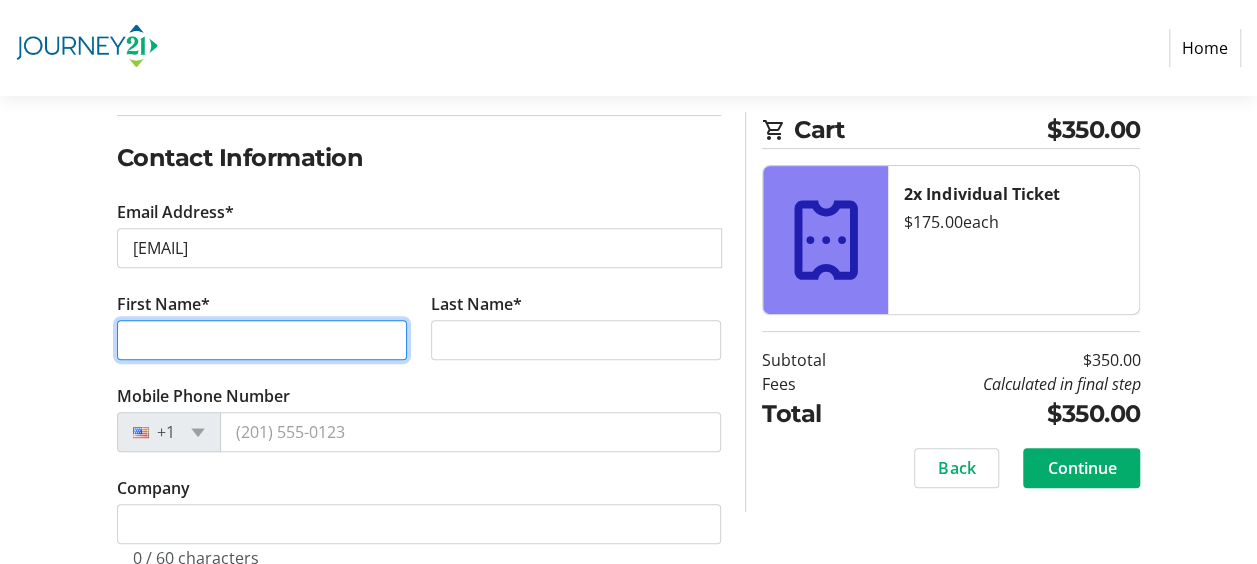 type on "[FIRST]" 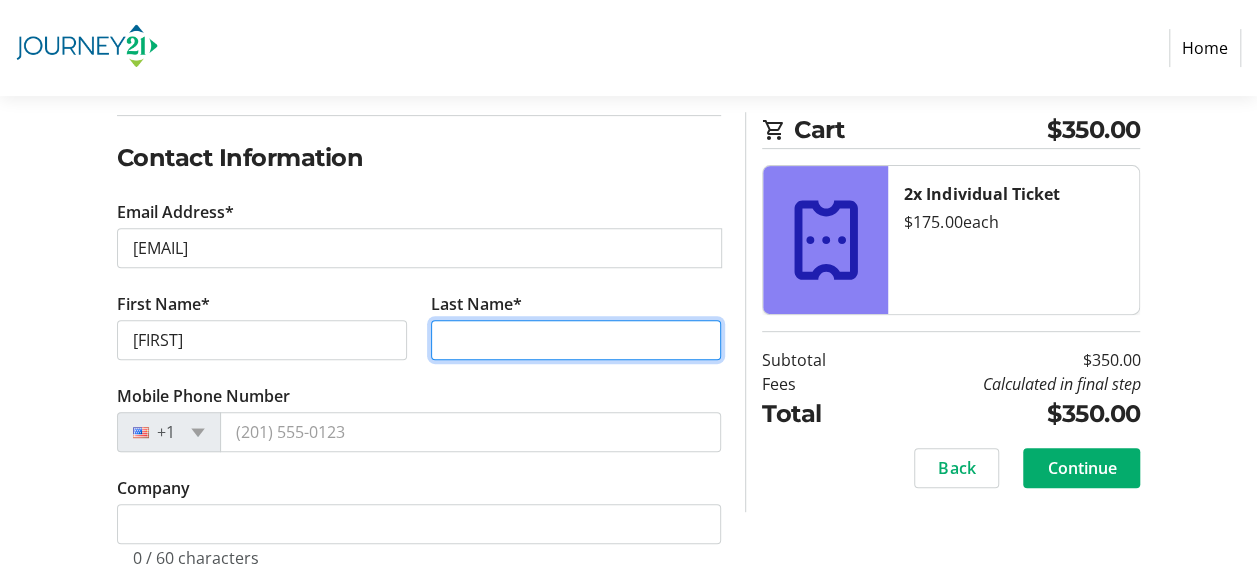 type on "[LAST]" 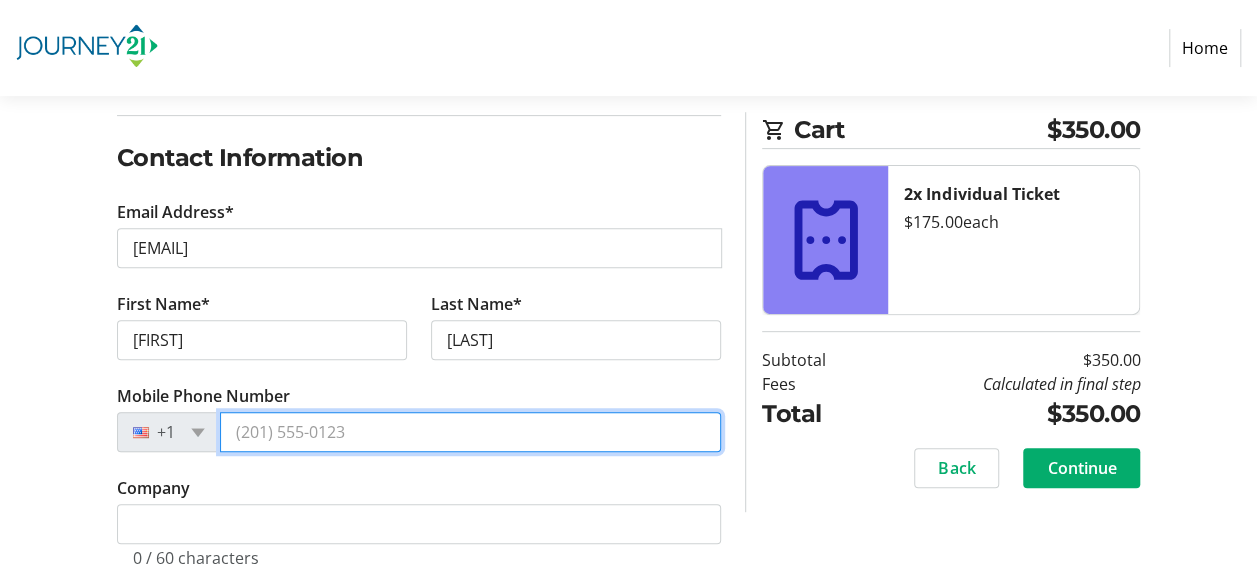 type on "(XXX) XXX-XXXX" 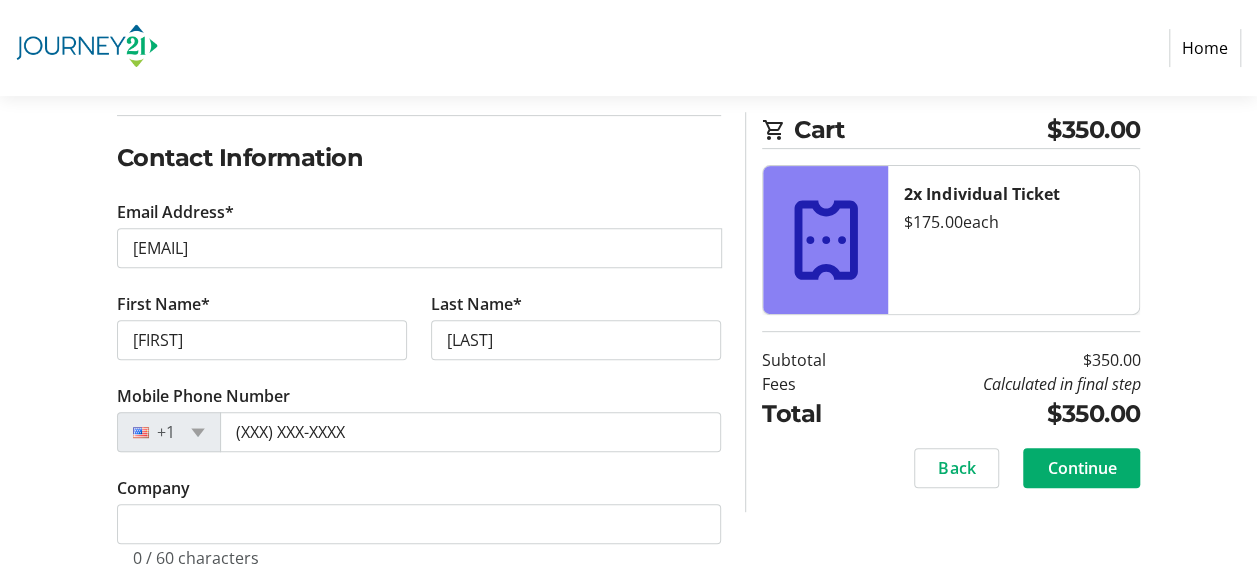 type on "[NUMBER] [STREET]" 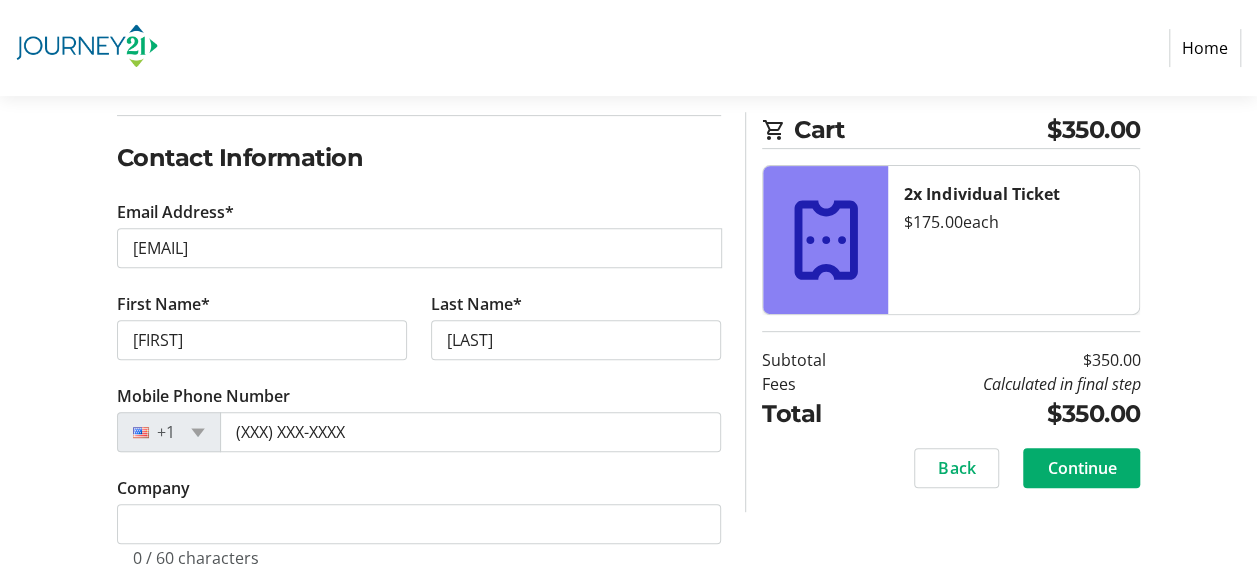 type on "Brookfield" 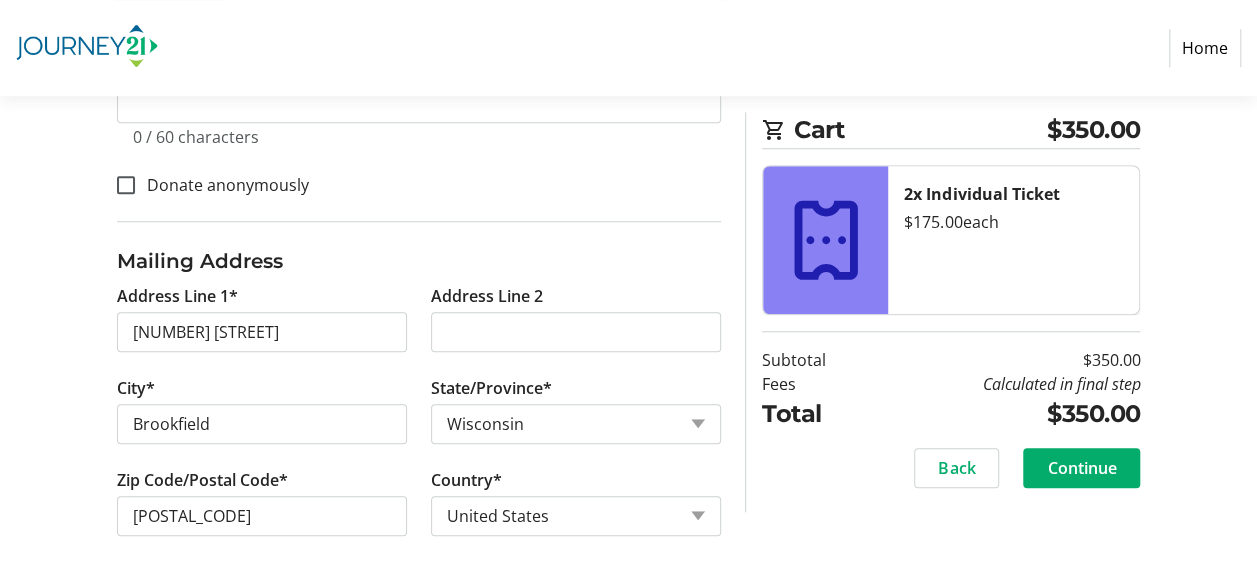 scroll, scrollTop: 738, scrollLeft: 0, axis: vertical 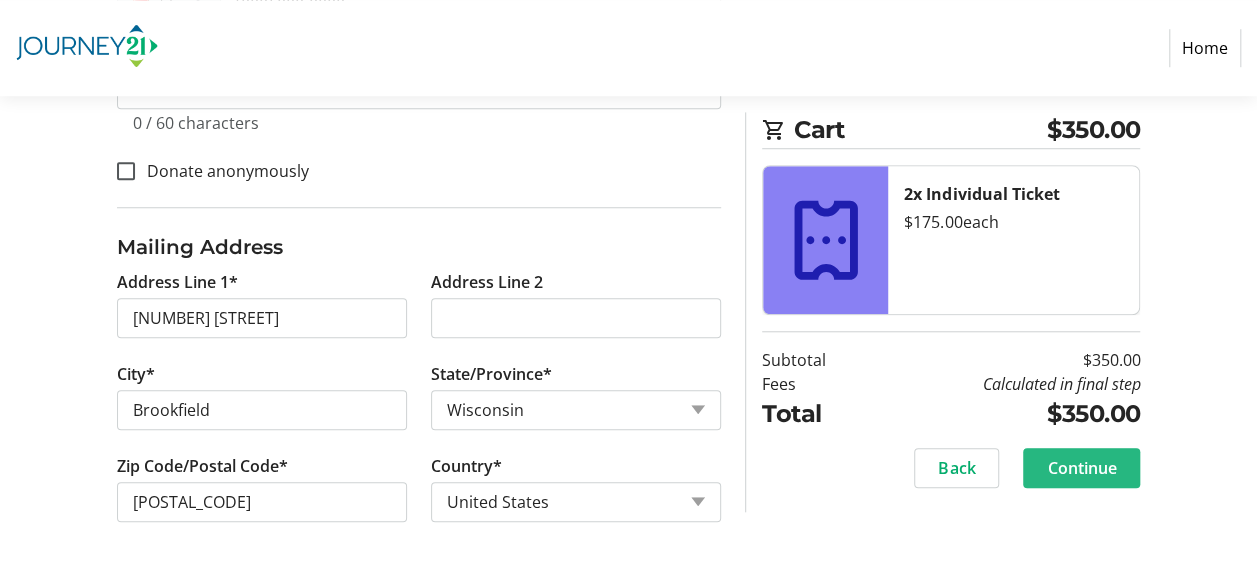 click 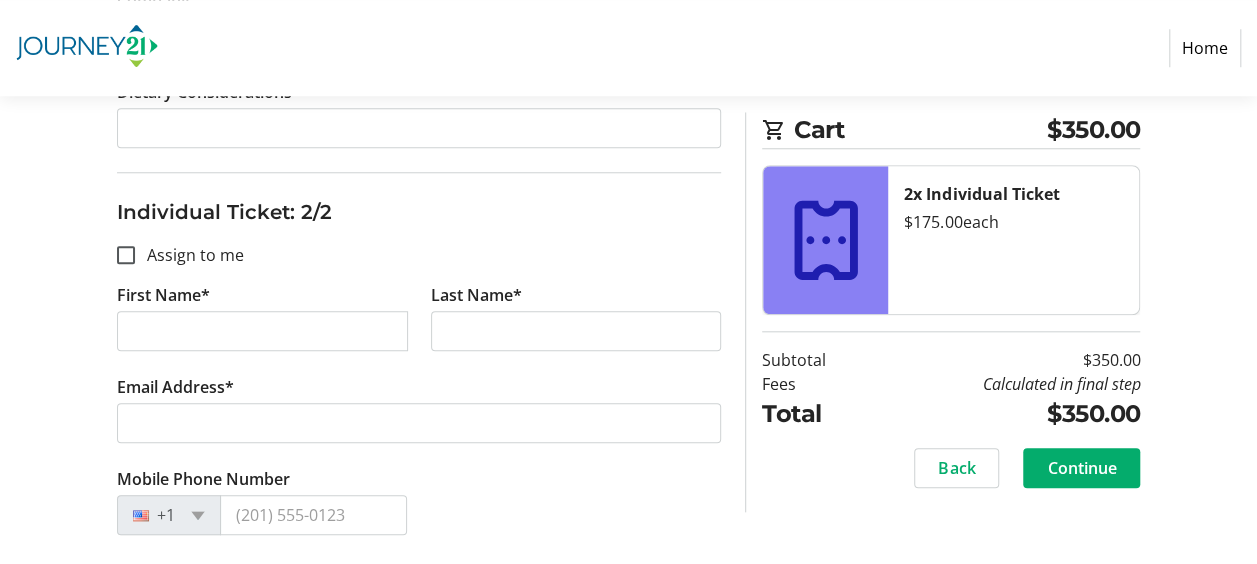 scroll, scrollTop: 878, scrollLeft: 0, axis: vertical 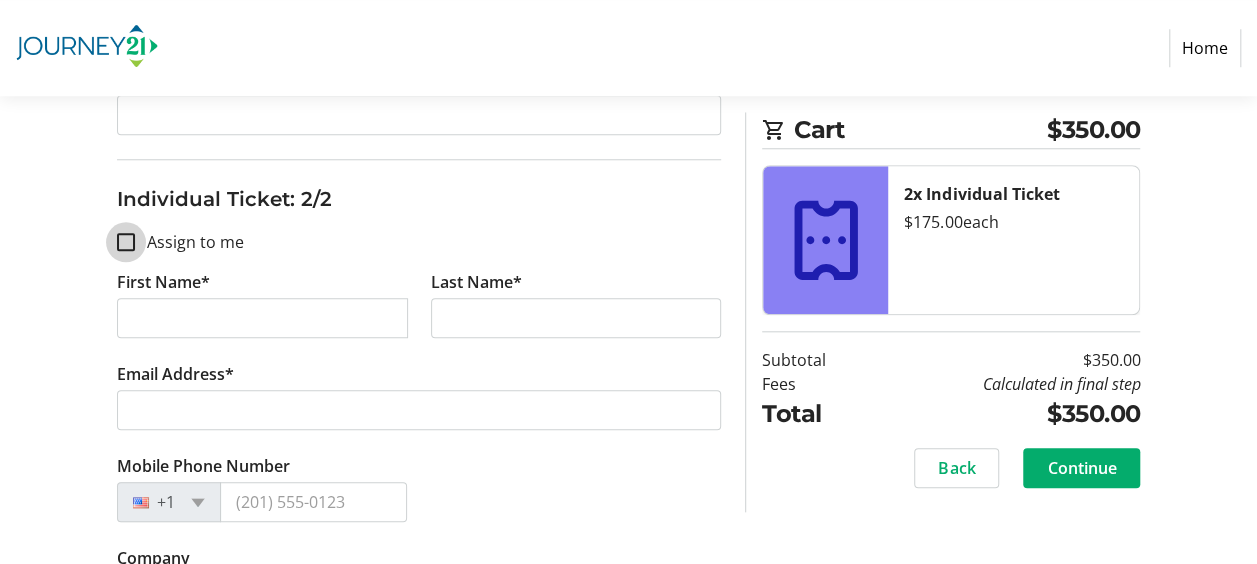 click on "Assign to me" at bounding box center (126, 242) 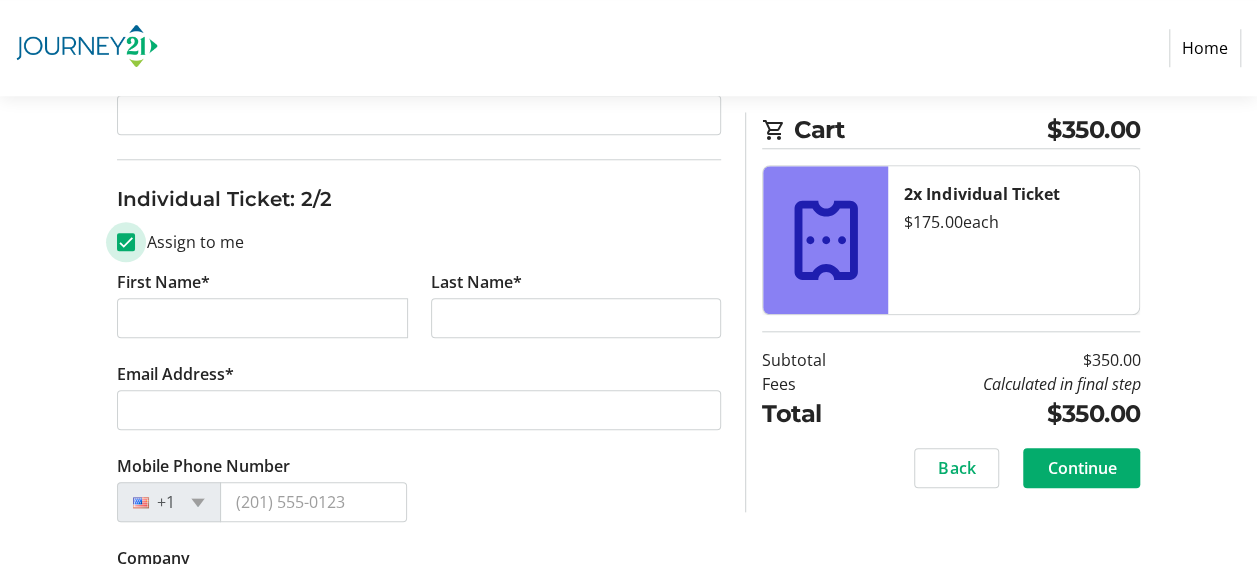 checkbox on "true" 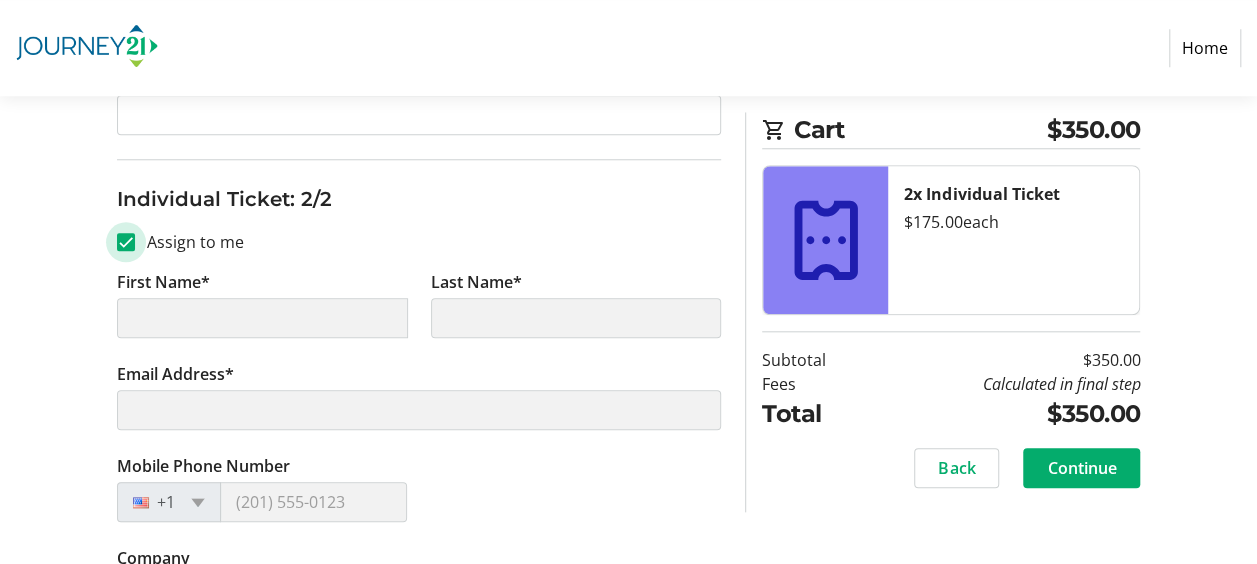 type on "[FIRST]" 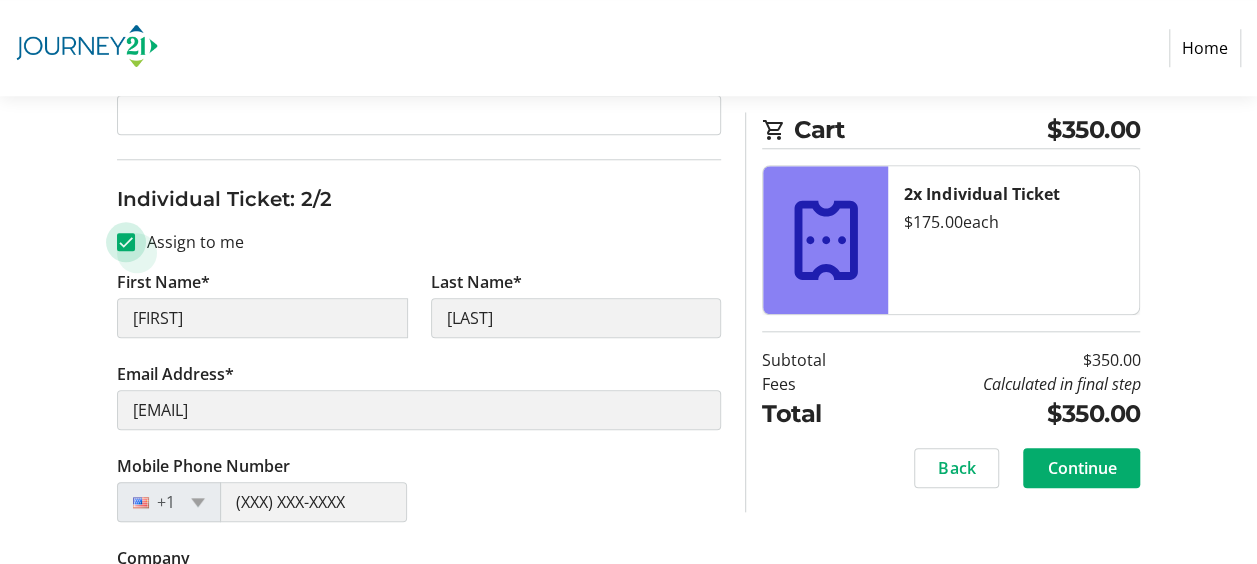 click on "Assign to me" at bounding box center (126, 242) 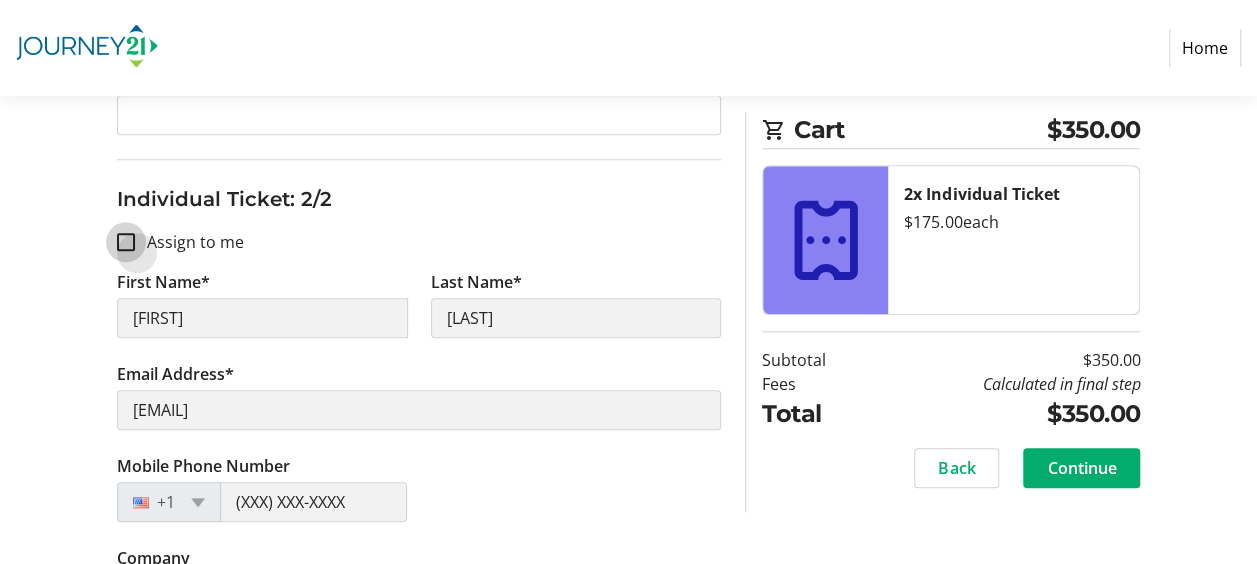checkbox on "false" 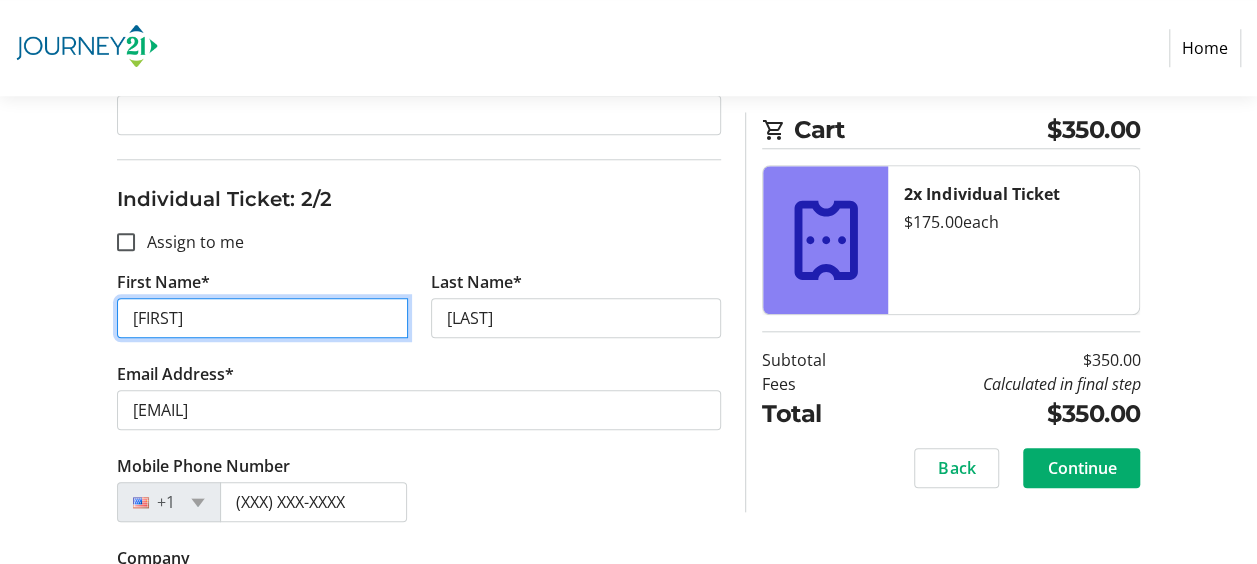 type 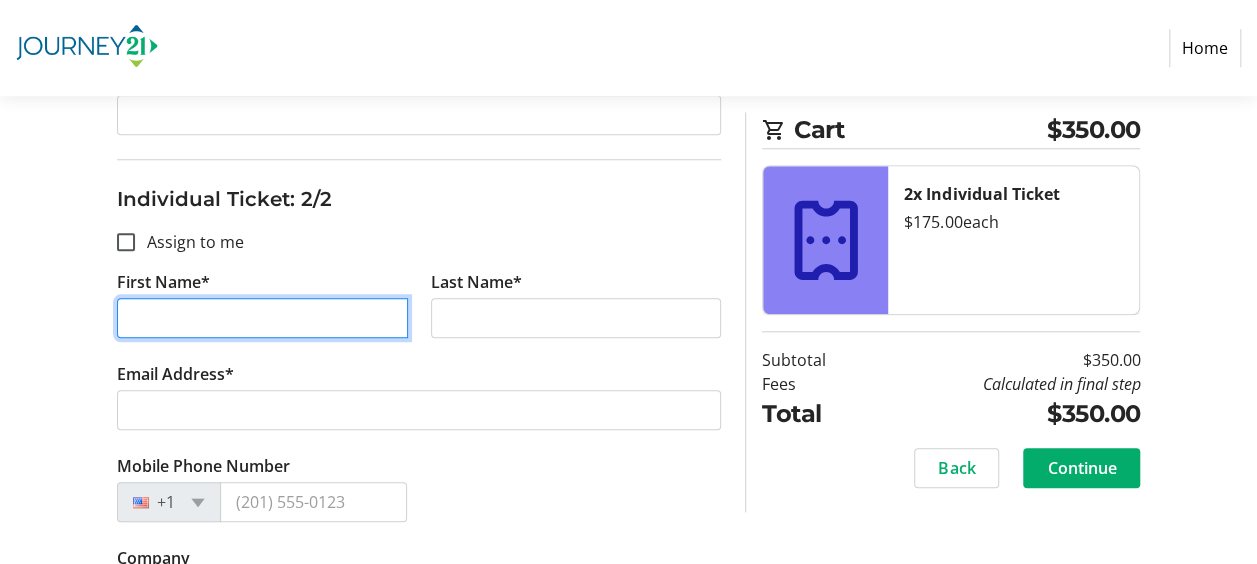 click on "First Name*" at bounding box center [262, 318] 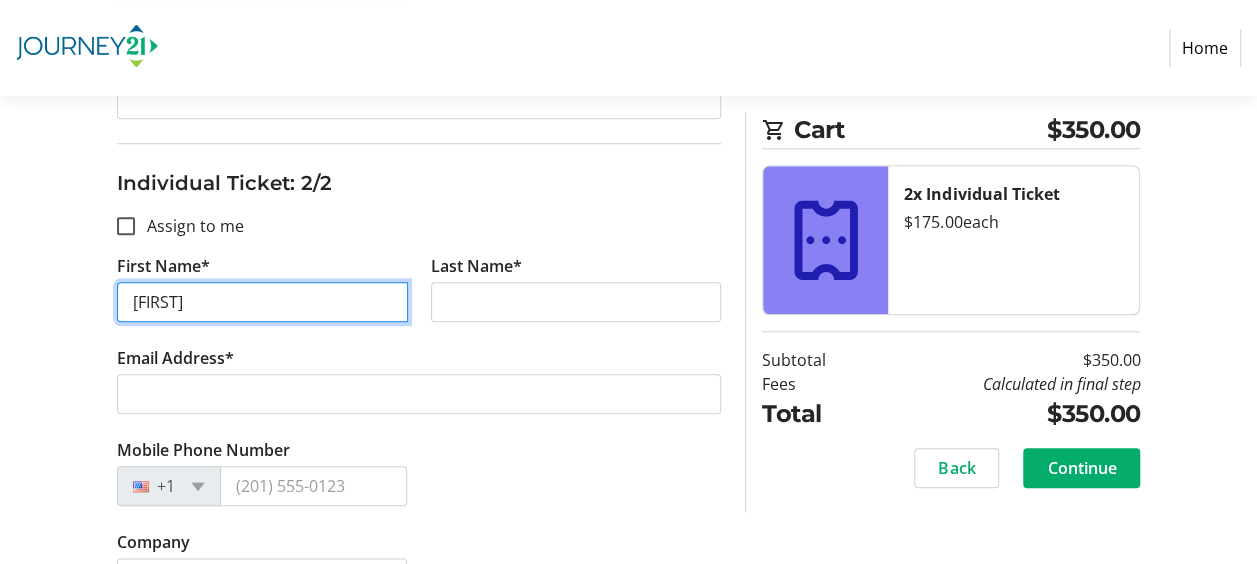 type on "[FIRST]" 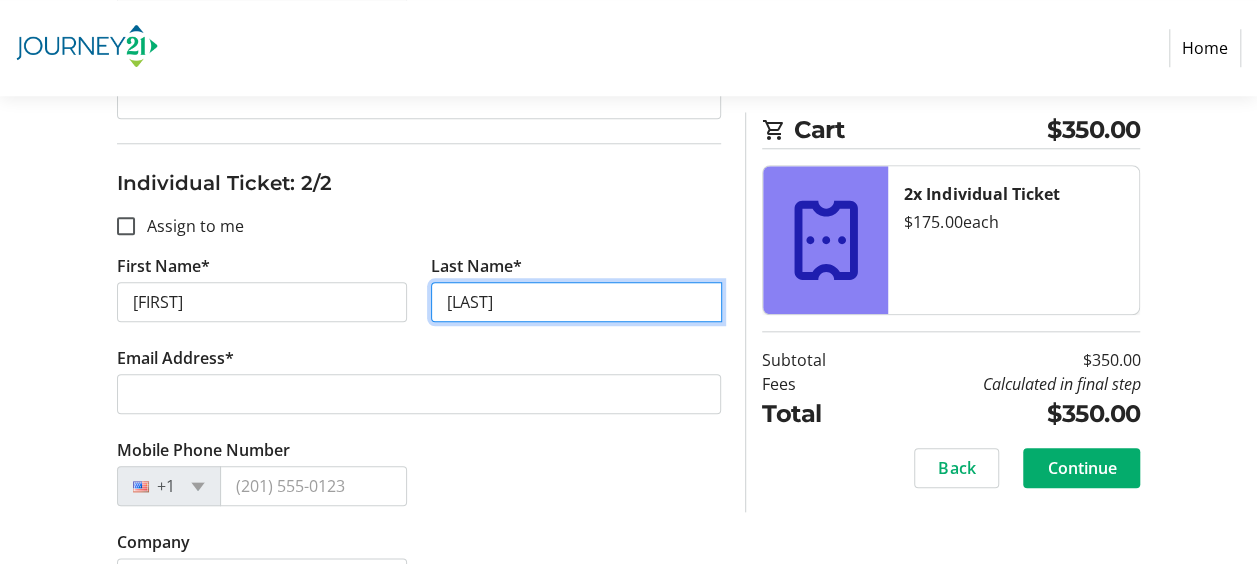type on "[LAST]" 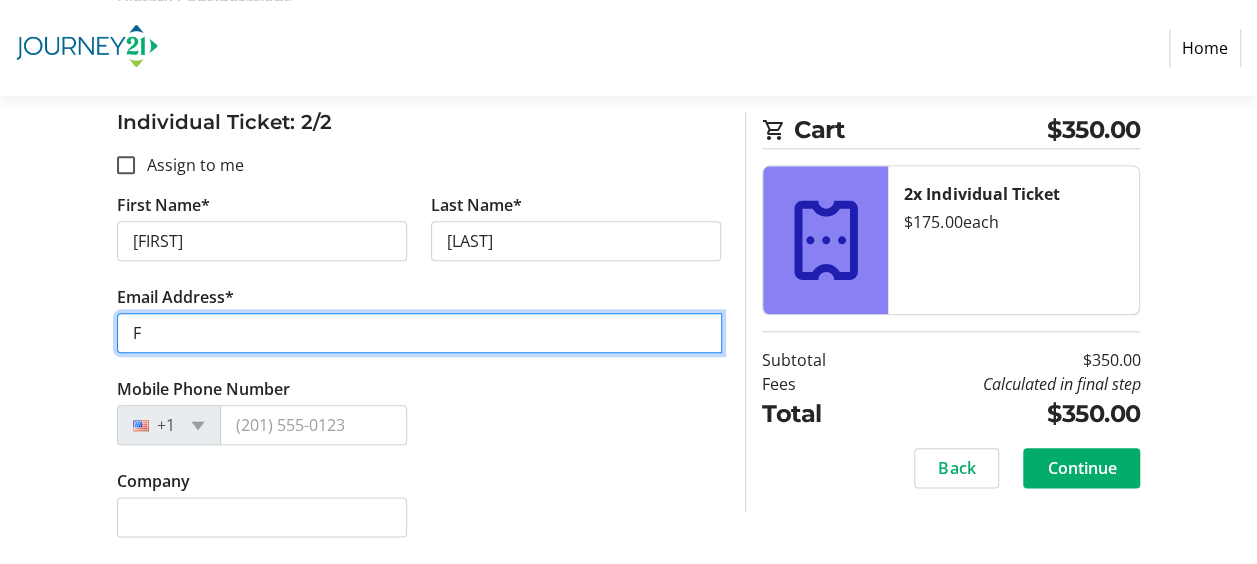 scroll, scrollTop: 986, scrollLeft: 0, axis: vertical 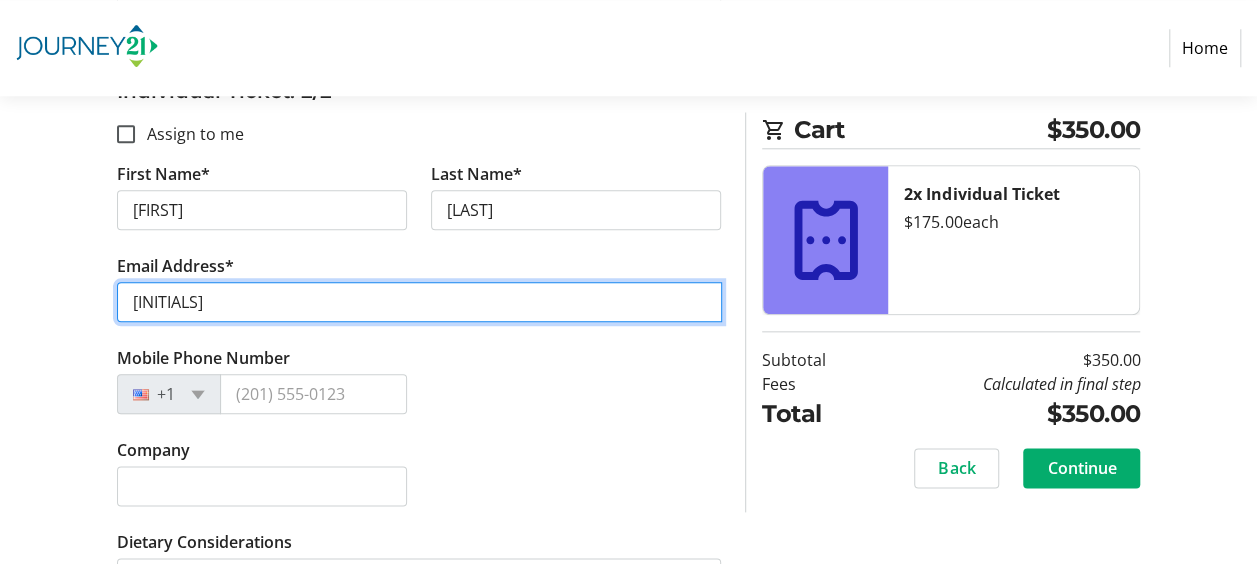 type on "[EMAIL]" 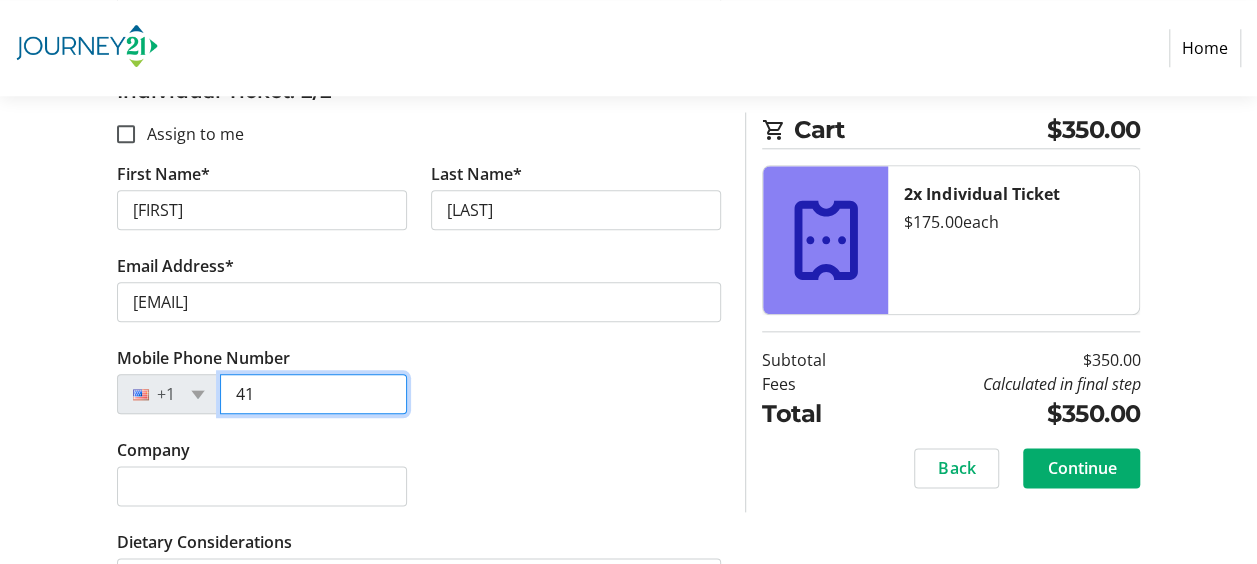 scroll, scrollTop: 1038, scrollLeft: 0, axis: vertical 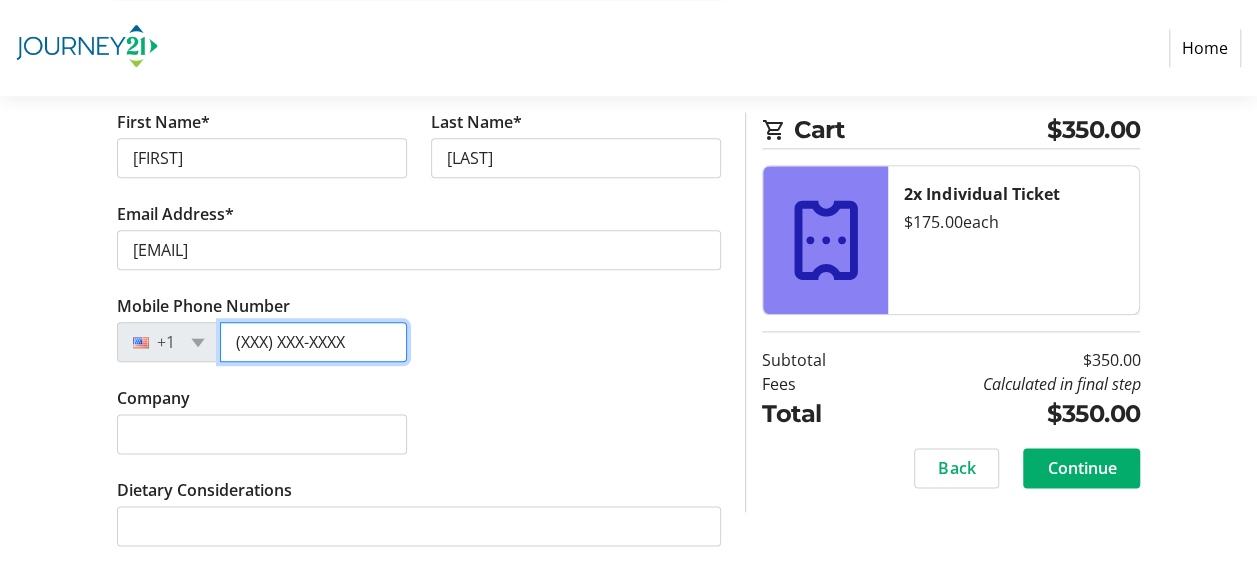 type on "(XXX) XXX-XXXX" 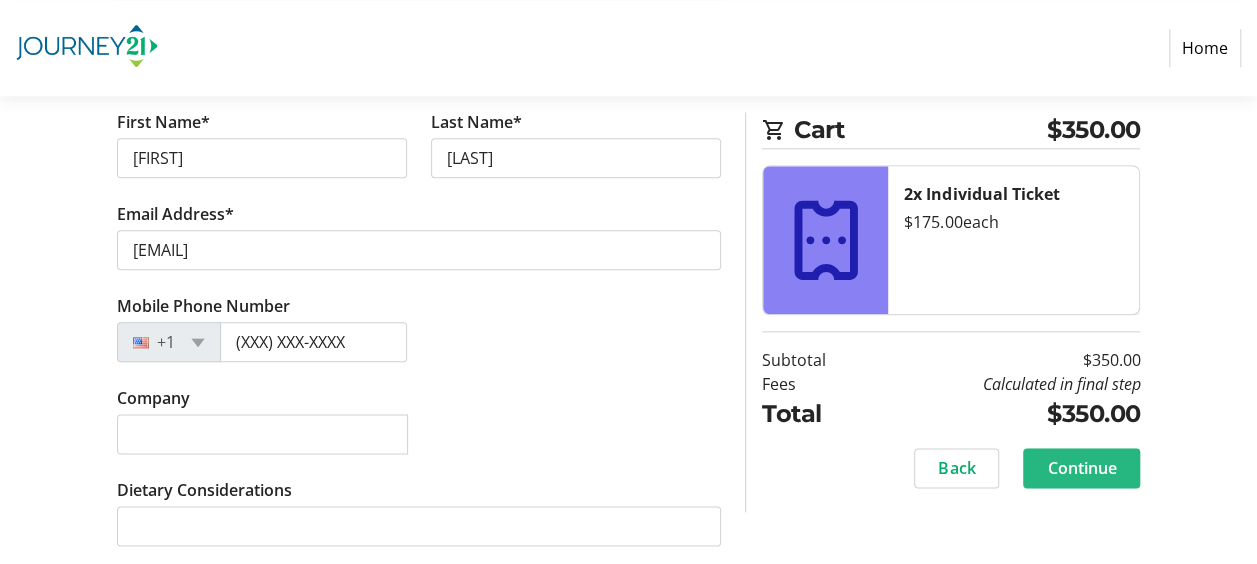 click on "Continue" 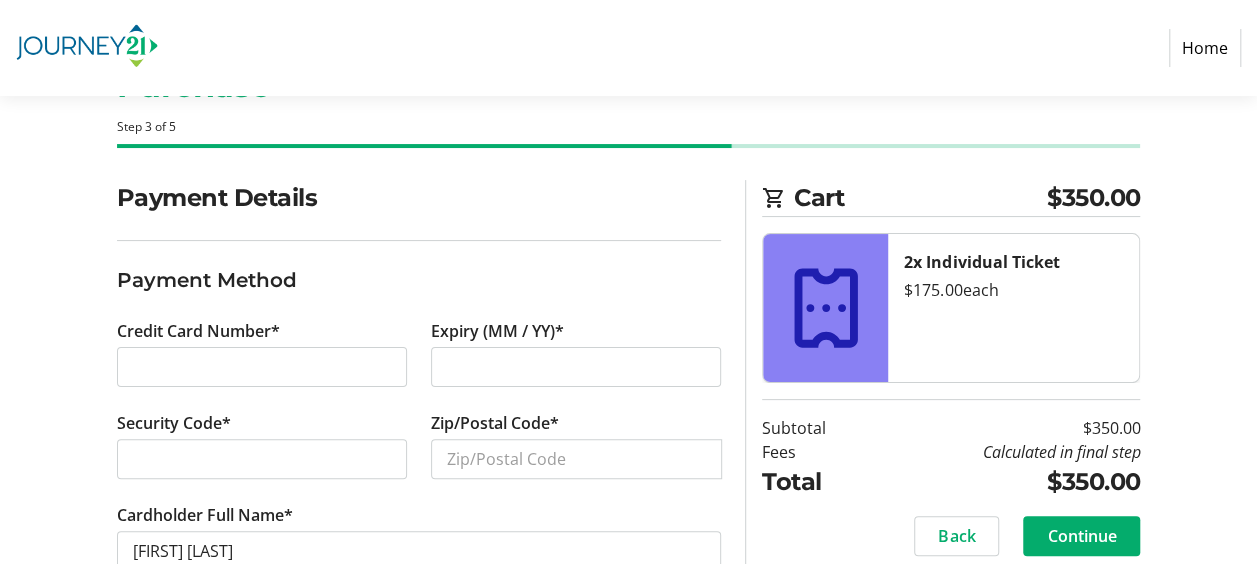 scroll, scrollTop: 80, scrollLeft: 0, axis: vertical 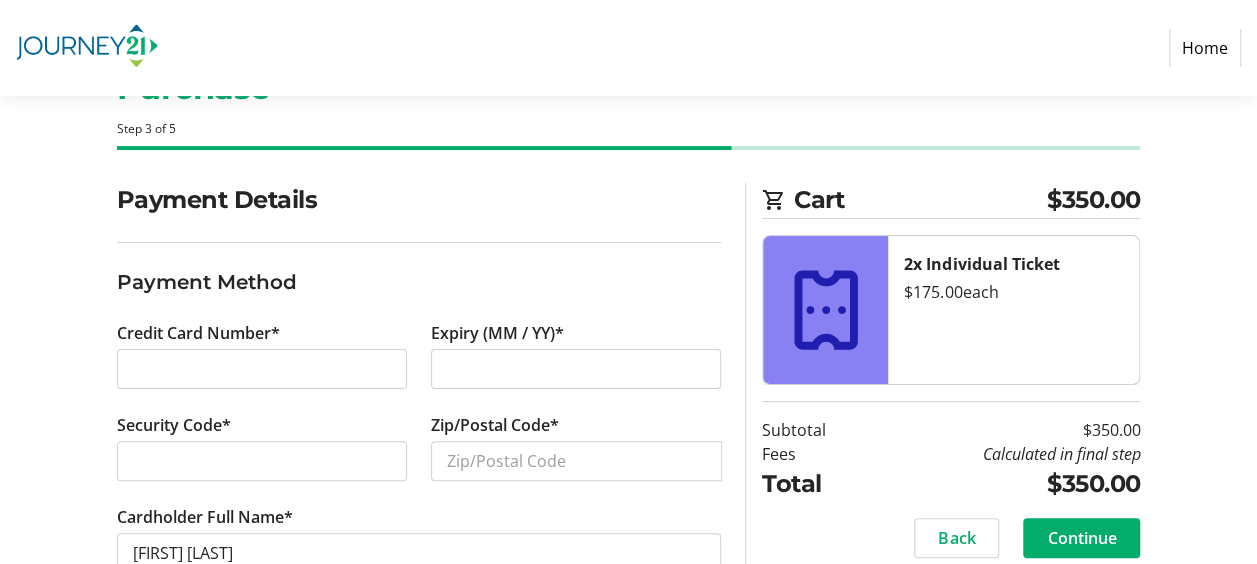 type on "[MONTH]/[DAY]" 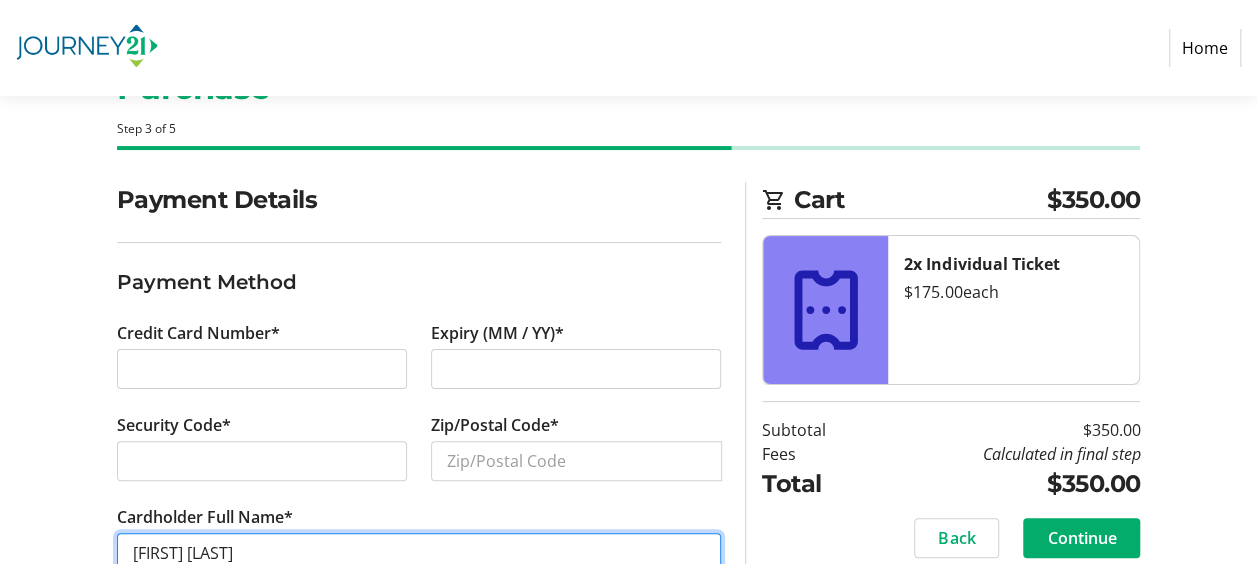 type on "[FIRST] [LAST]" 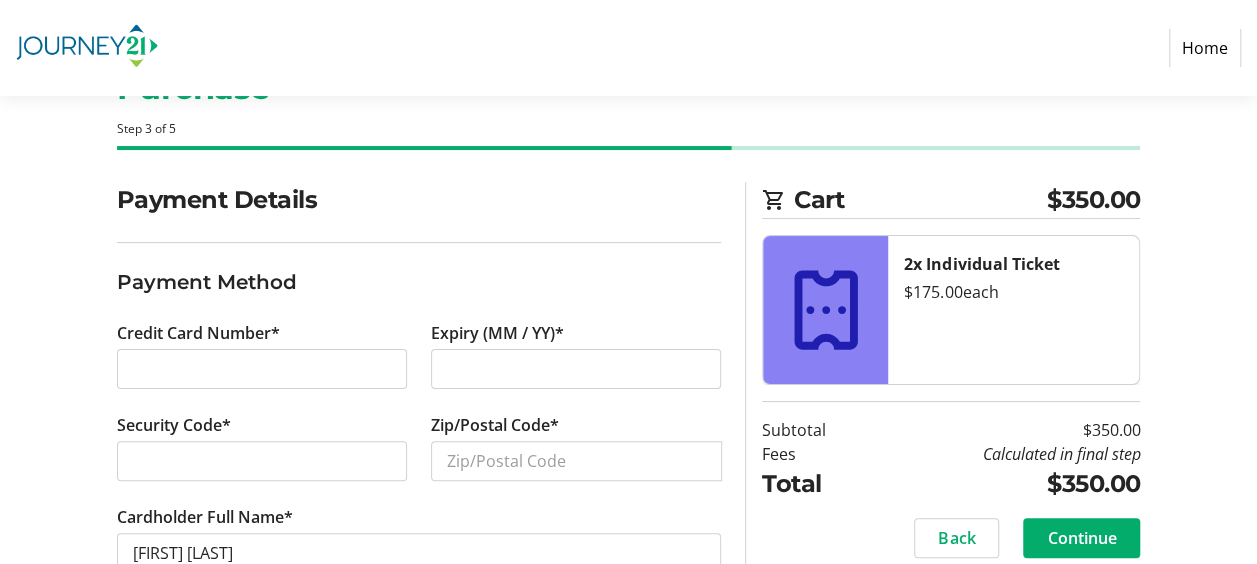 scroll, scrollTop: 134, scrollLeft: 0, axis: vertical 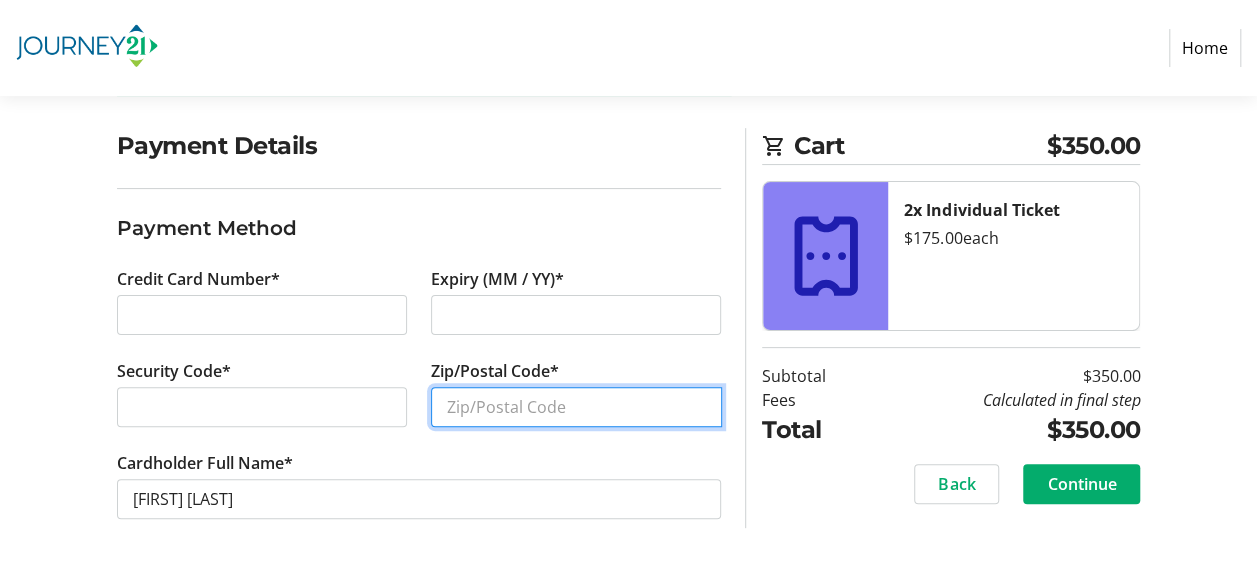 click on "Zip/Postal Code*" at bounding box center [576, 407] 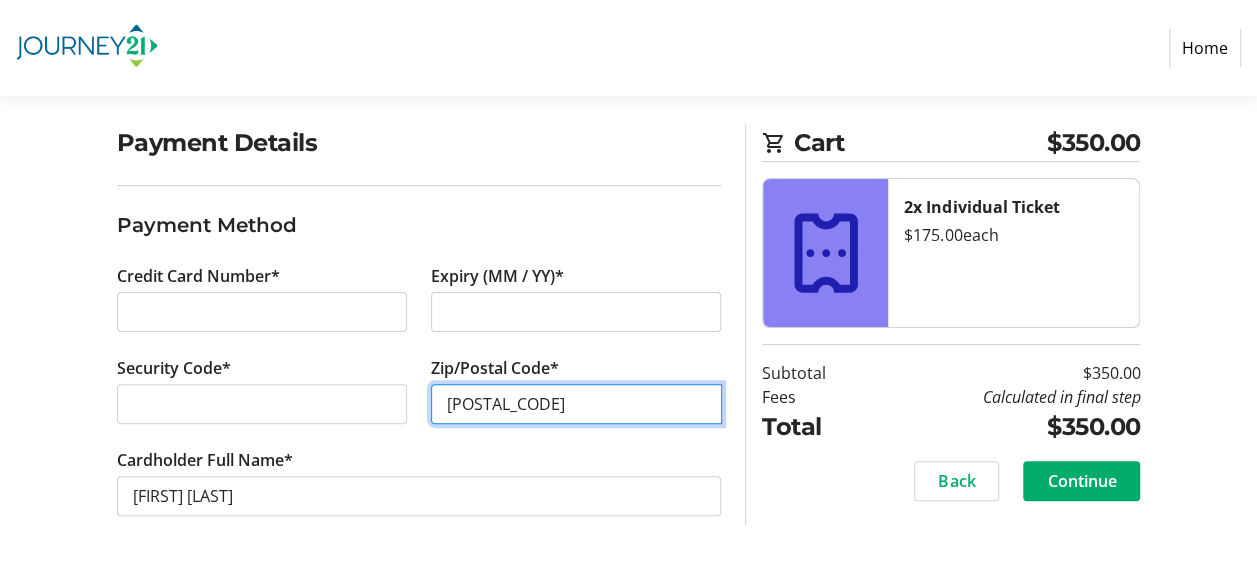 type on "[POSTAL_CODE]" 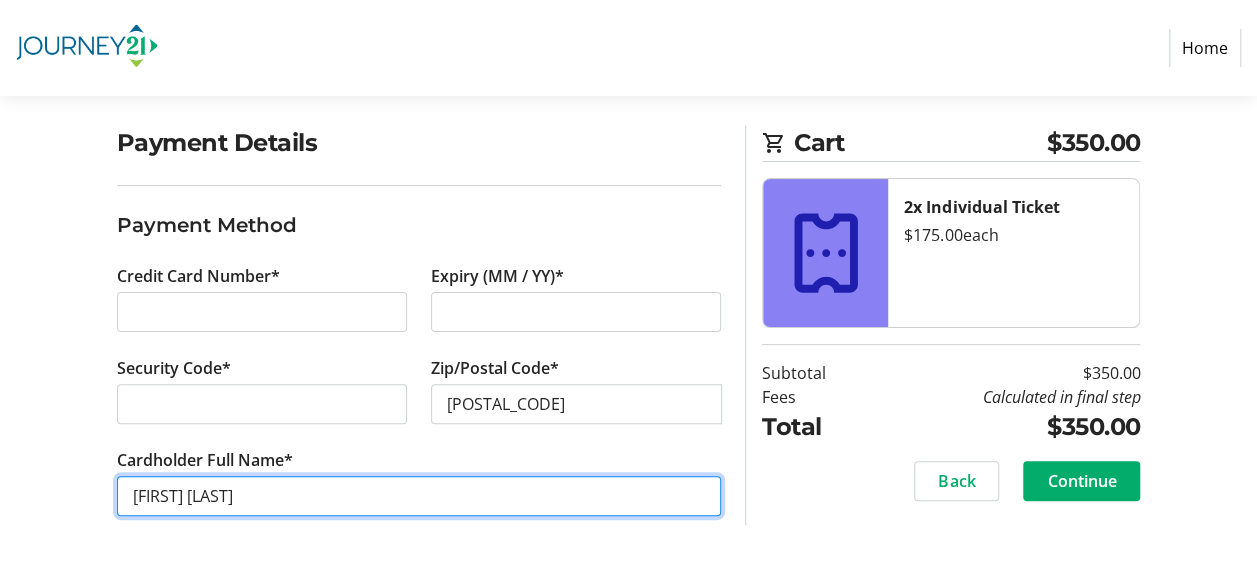 scroll, scrollTop: 134, scrollLeft: 0, axis: vertical 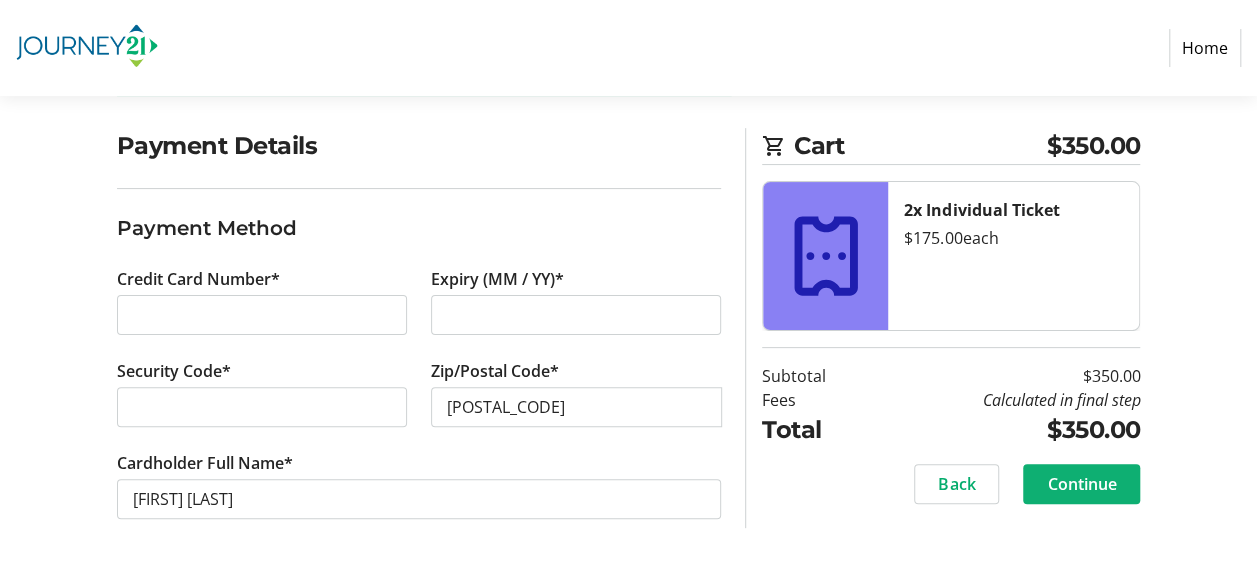 click on "Continue" 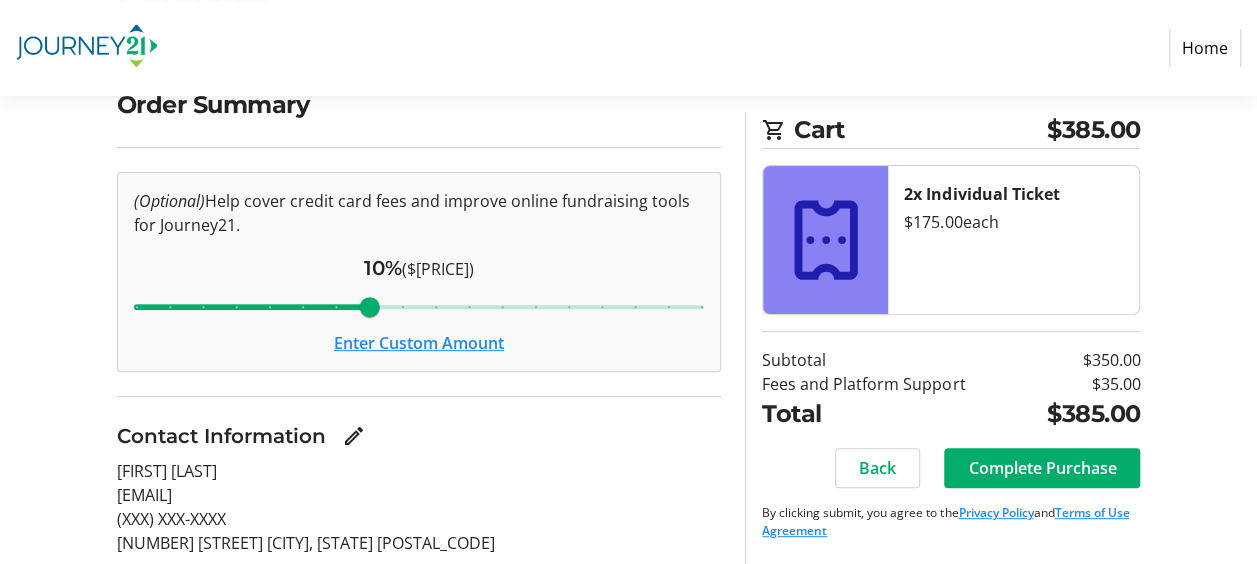 scroll, scrollTop: 174, scrollLeft: 0, axis: vertical 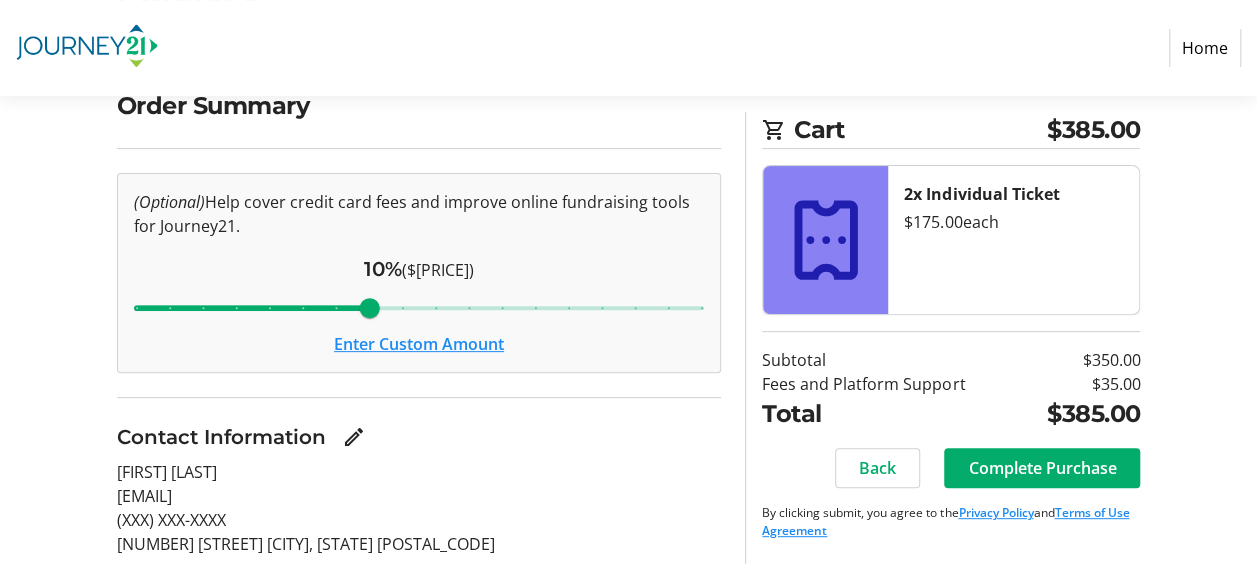 click on "Enter Custom Amount" 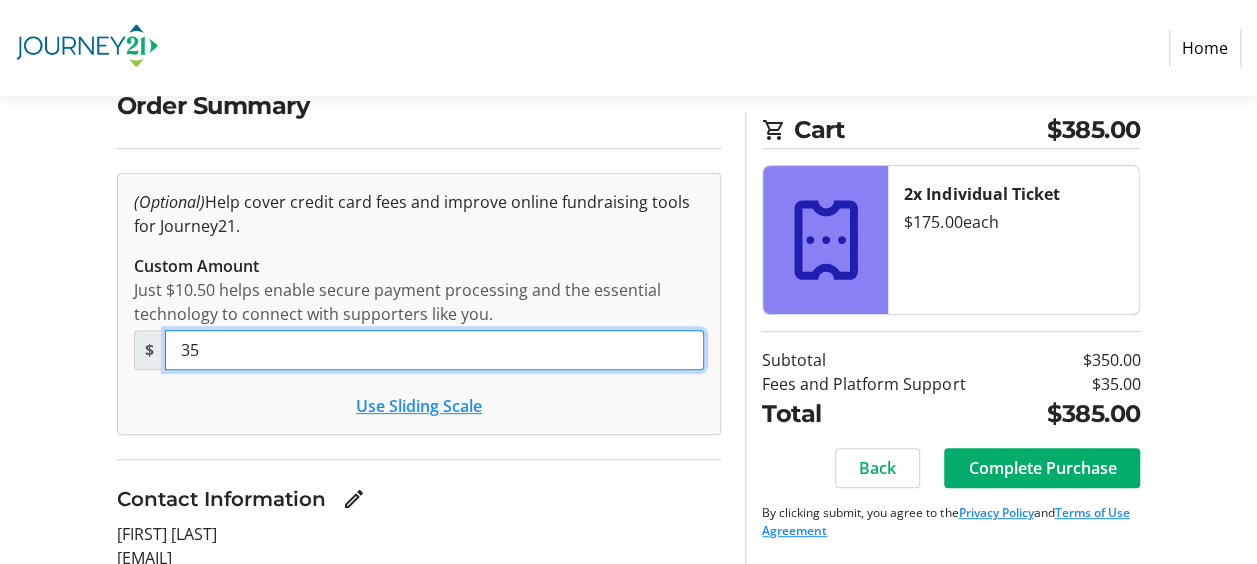 click on "35" at bounding box center [435, 350] 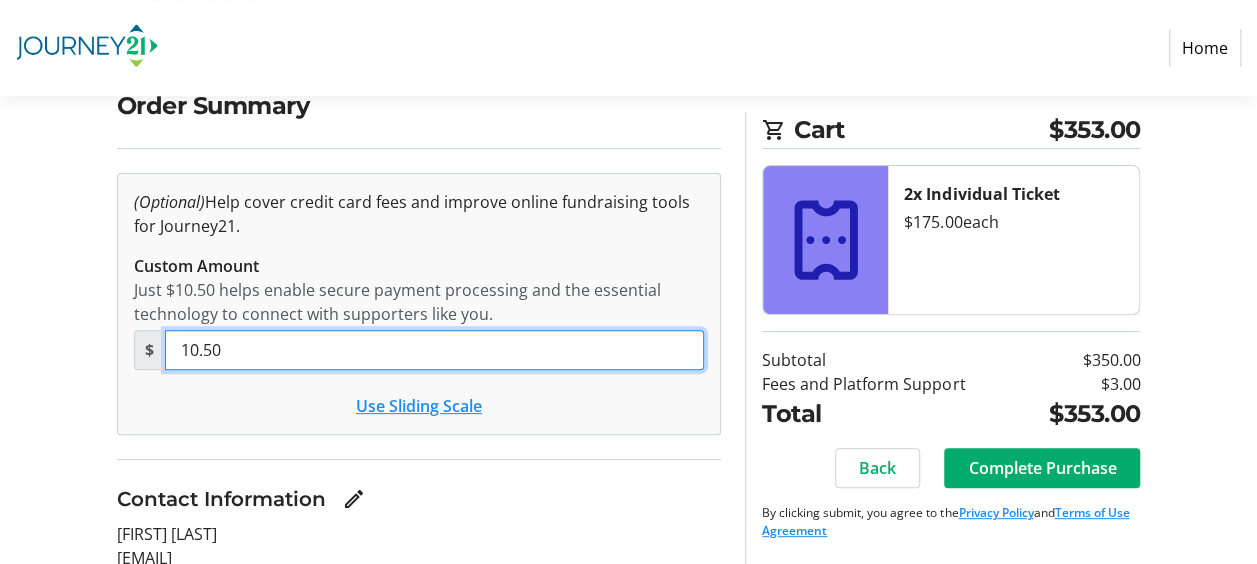 type on "10.50" 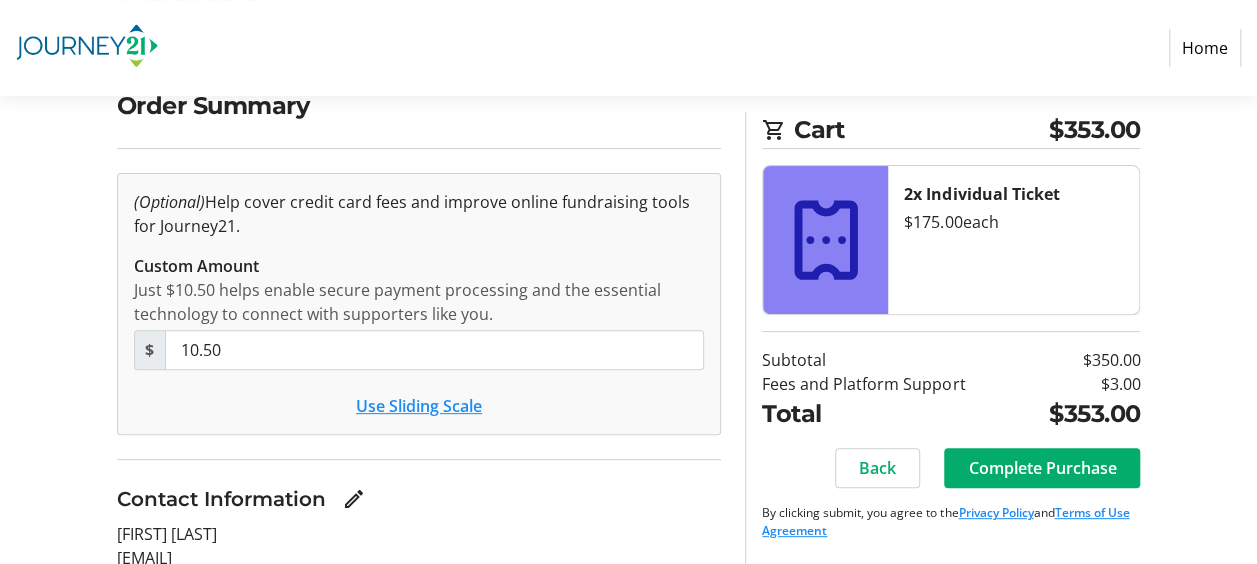 type 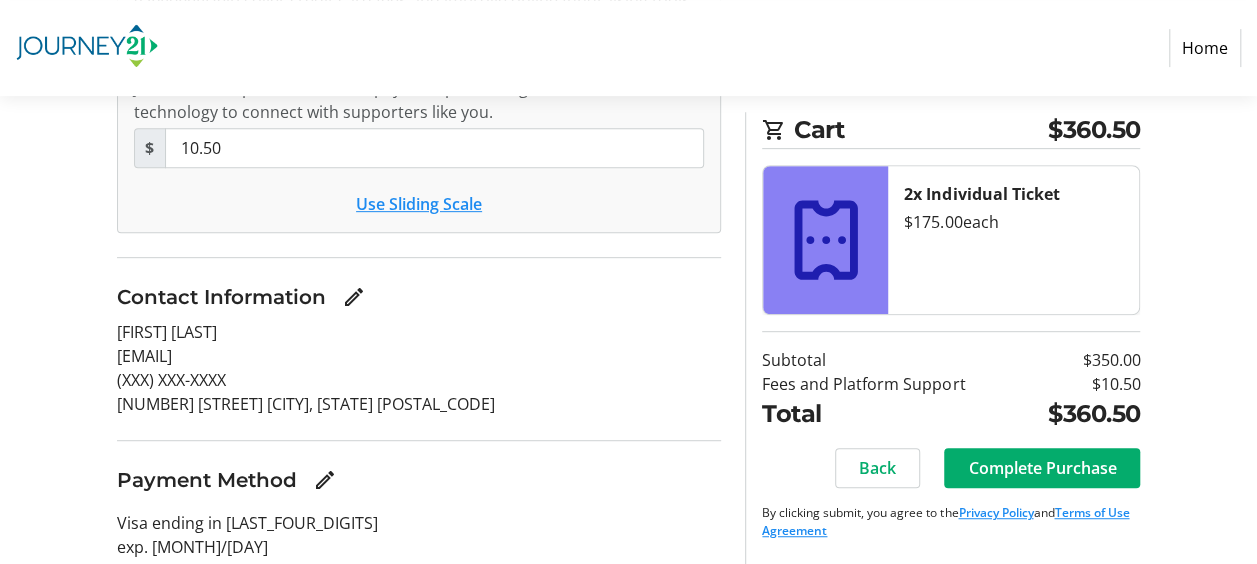 scroll, scrollTop: 440, scrollLeft: 0, axis: vertical 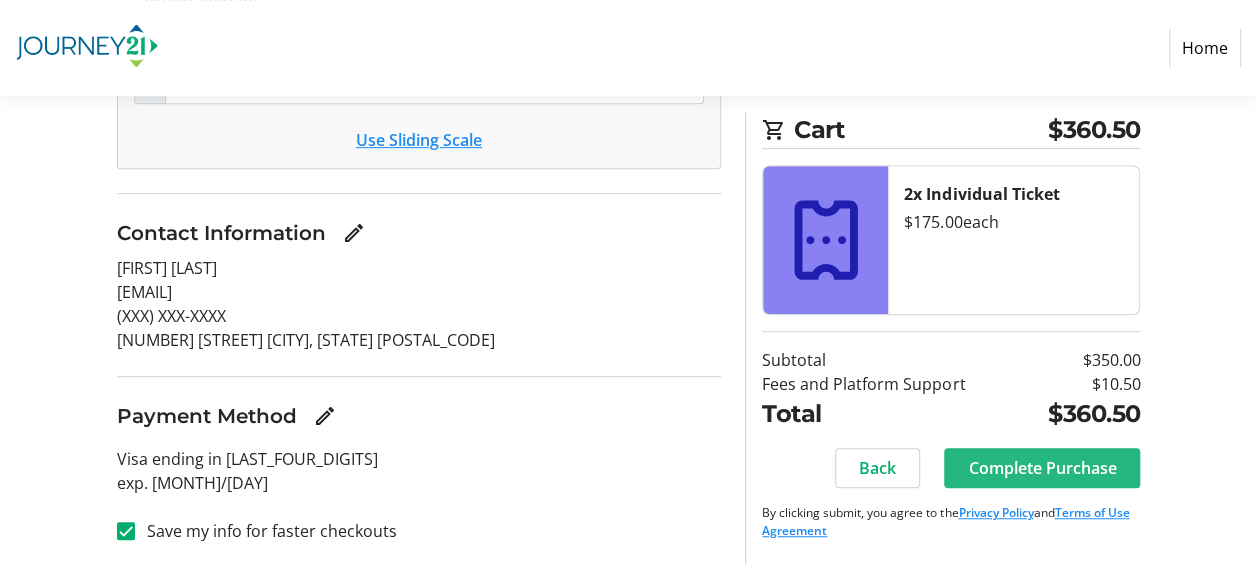 click on "Complete Purchase" 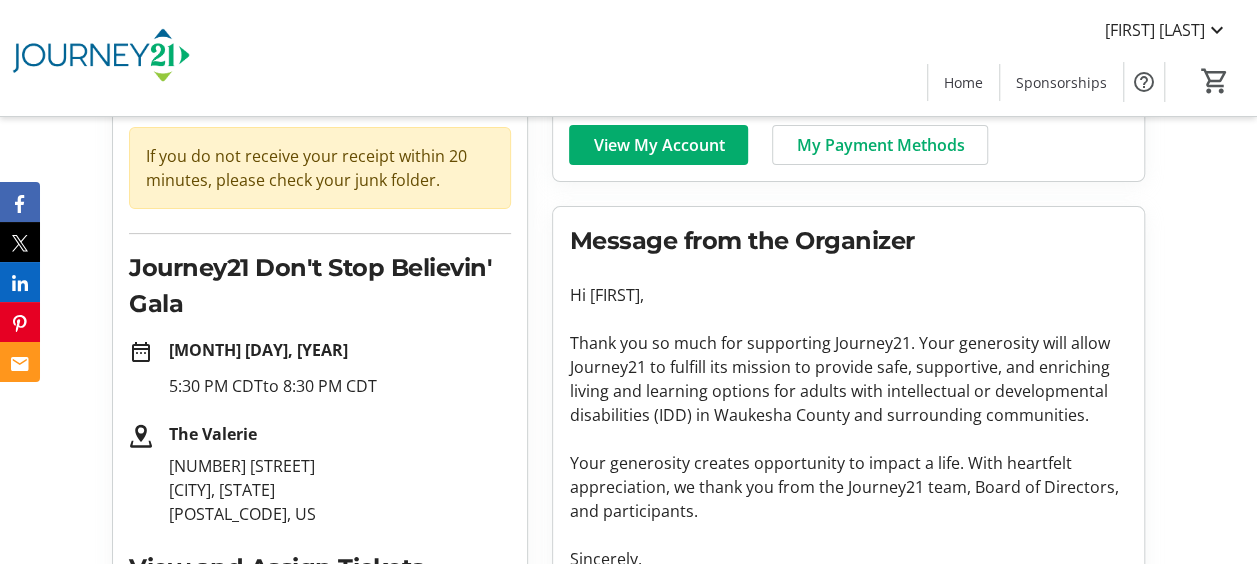 scroll, scrollTop: 190, scrollLeft: 0, axis: vertical 